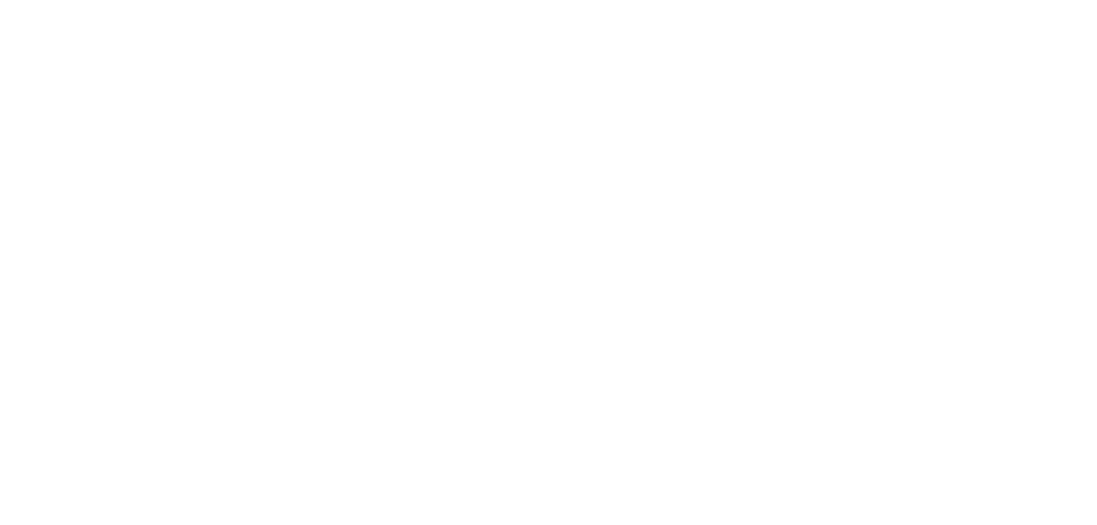 scroll, scrollTop: 0, scrollLeft: 0, axis: both 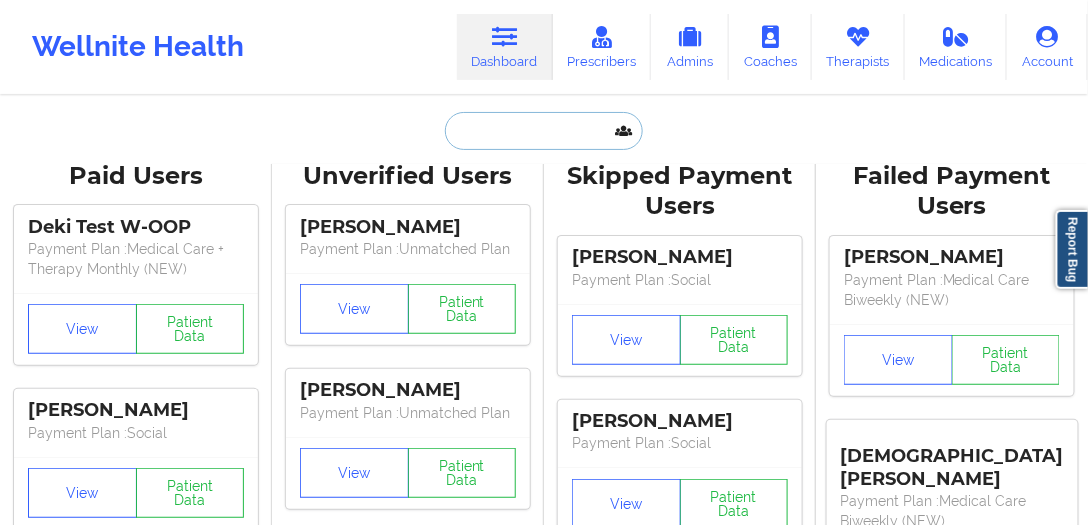 click at bounding box center [544, 131] 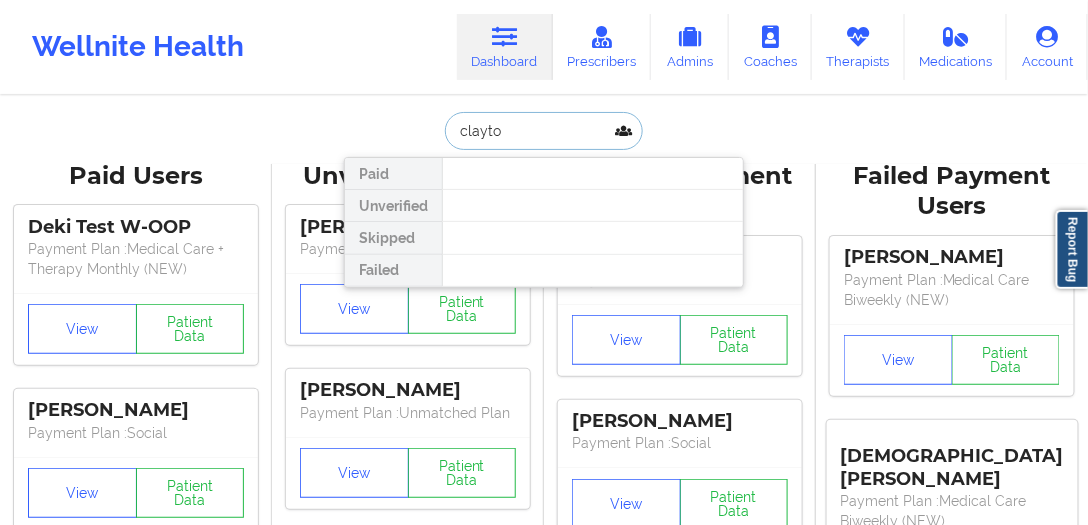 type on "[PERSON_NAME]" 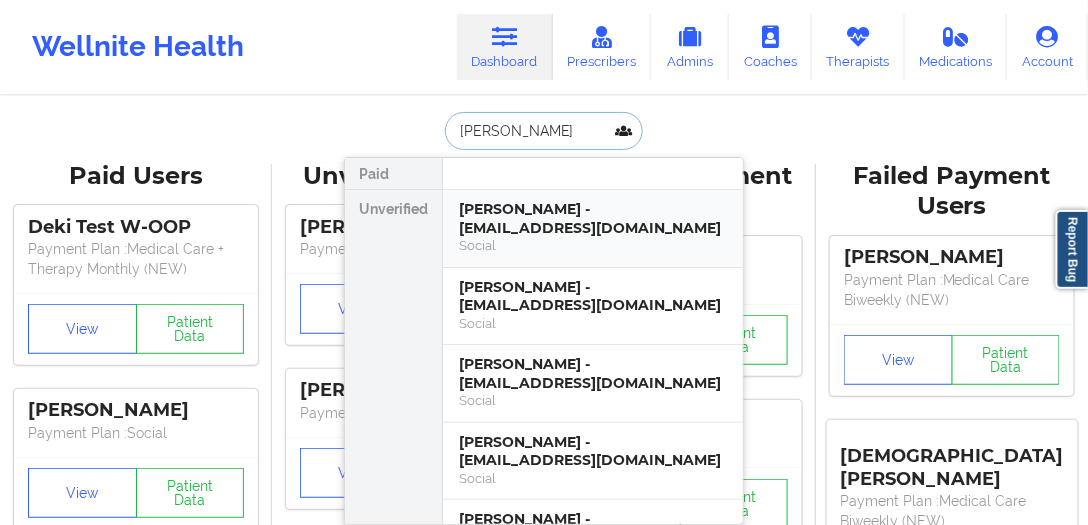 click on "[PERSON_NAME] - [EMAIL_ADDRESS][DOMAIN_NAME]" at bounding box center [593, 218] 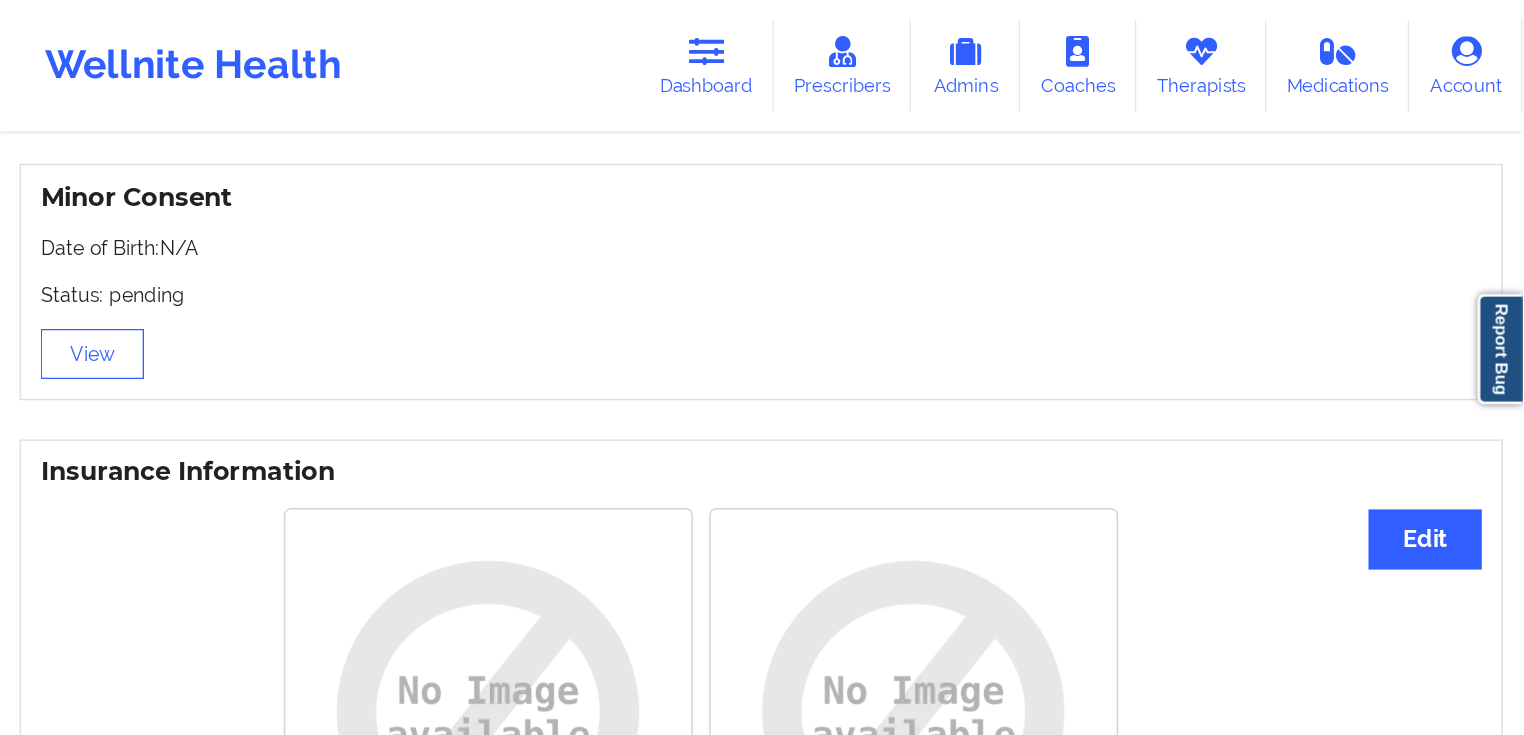 scroll, scrollTop: 1292, scrollLeft: 0, axis: vertical 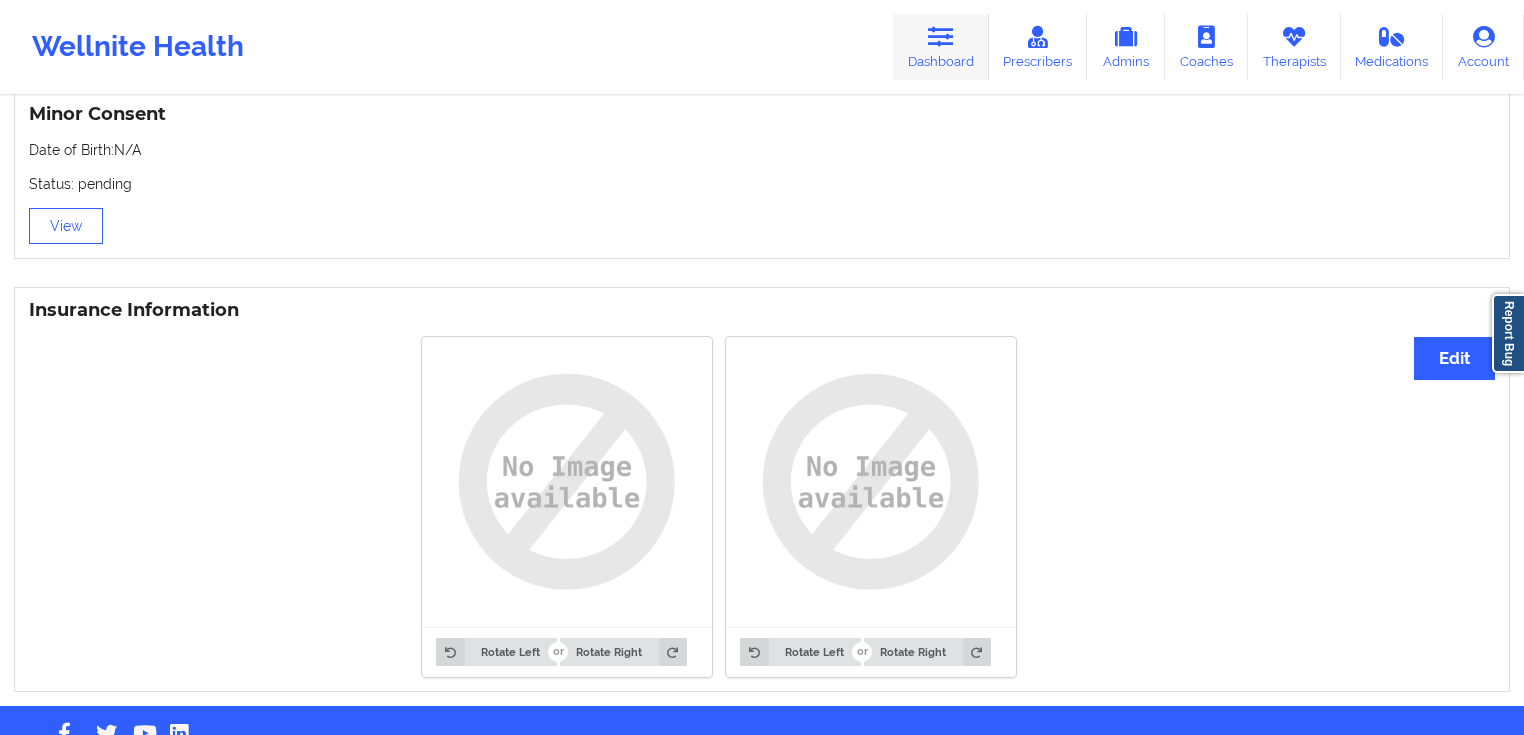 click on "Dashboard" at bounding box center [941, 47] 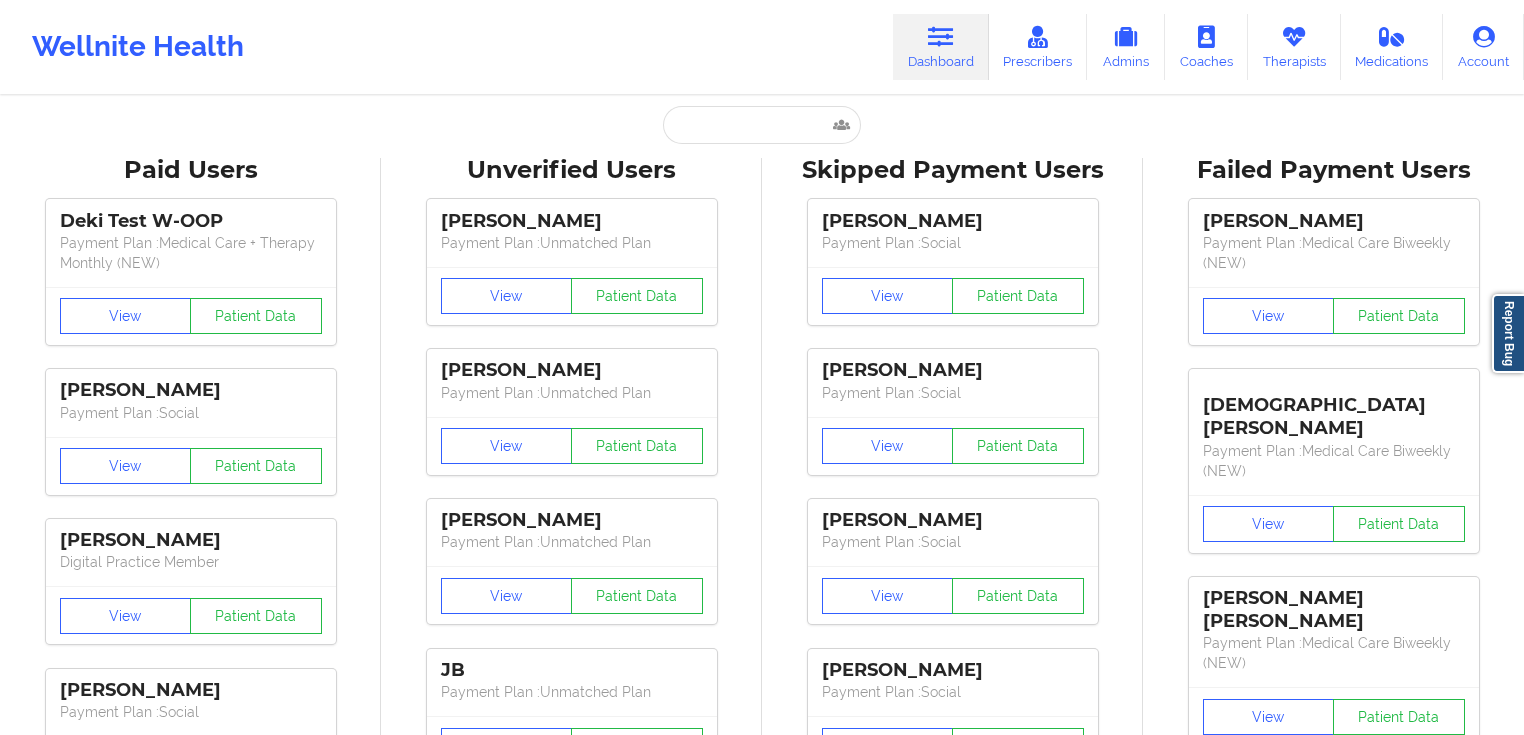 scroll, scrollTop: 0, scrollLeft: 0, axis: both 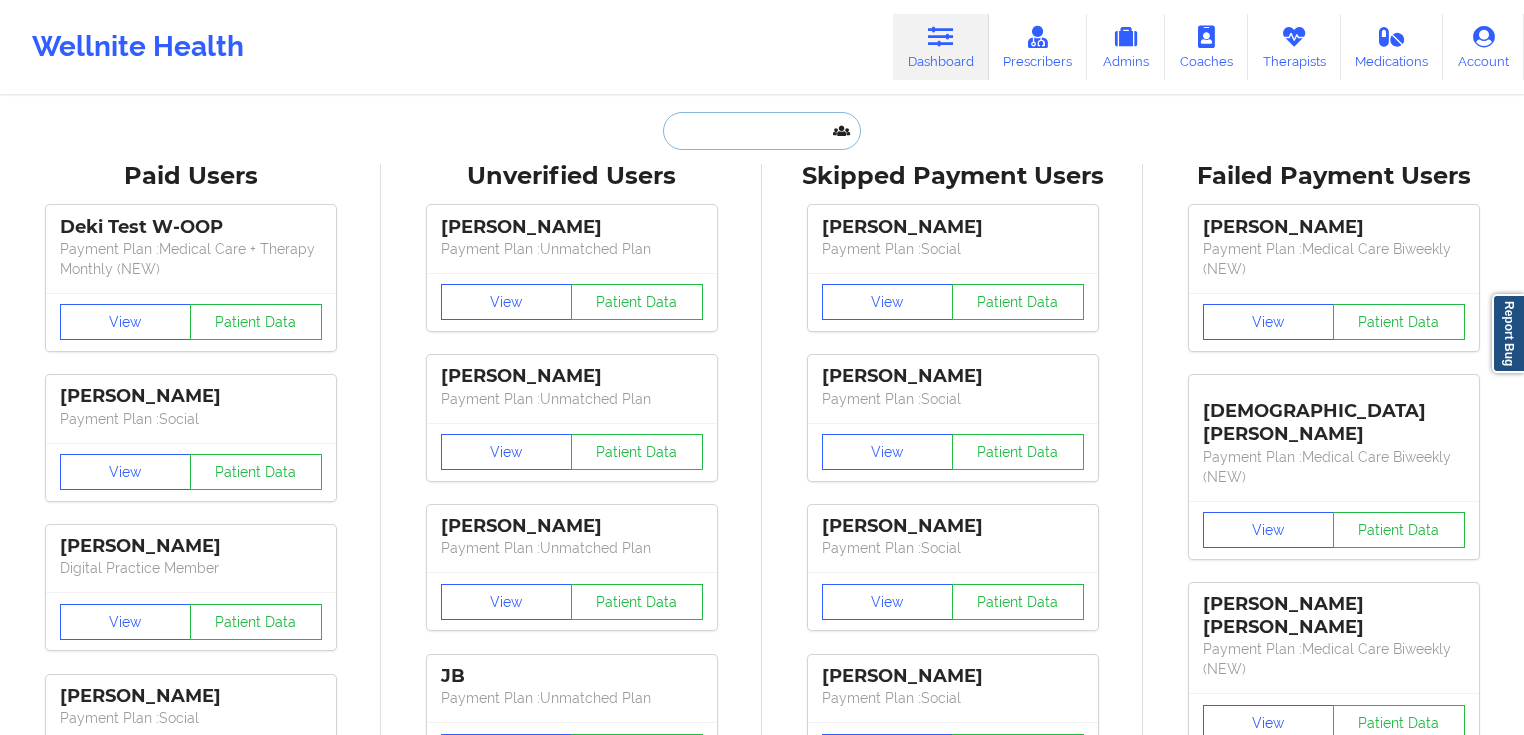 click at bounding box center [762, 131] 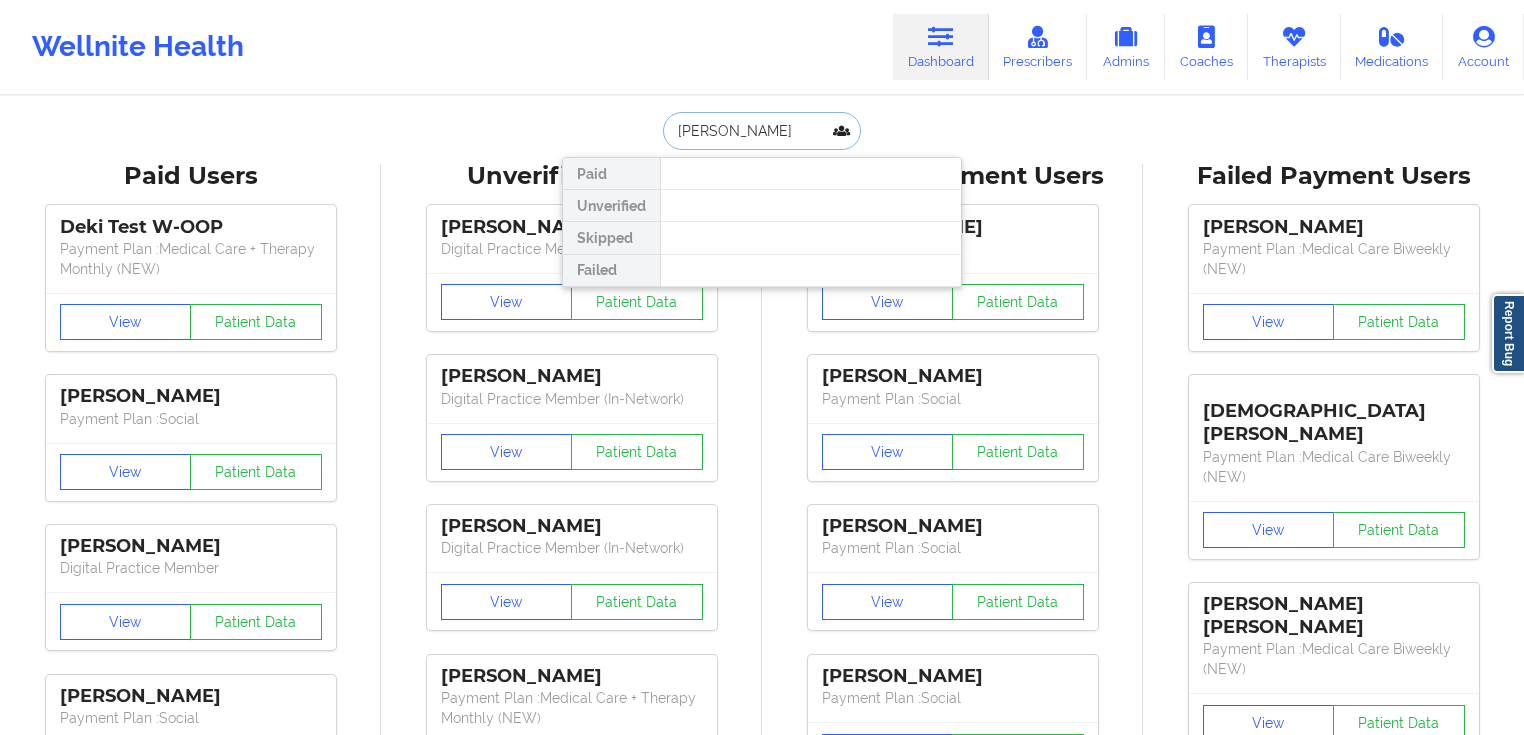type on "[PERSON_NAME]" 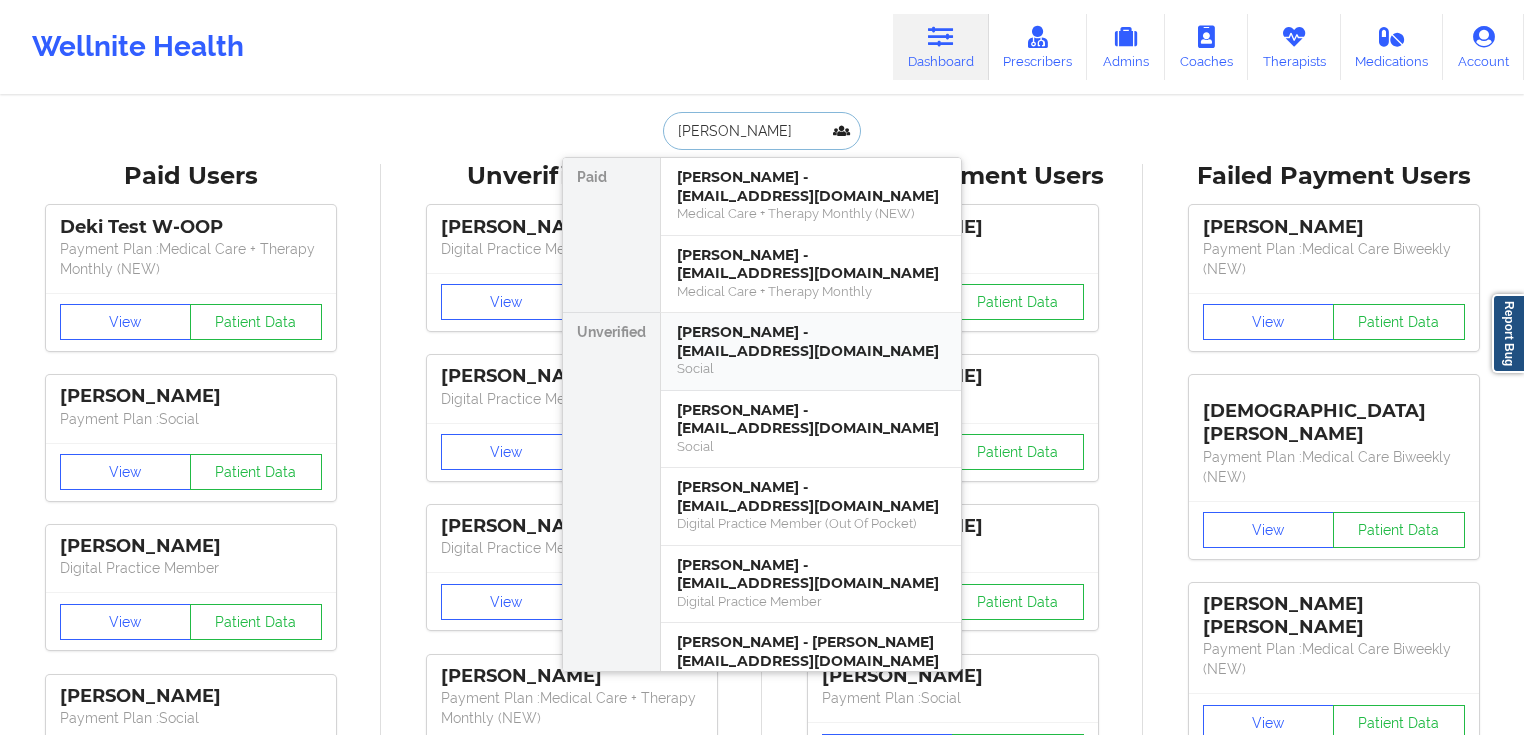 click on "[PERSON_NAME] - [EMAIL_ADDRESS][DOMAIN_NAME]" at bounding box center [811, 341] 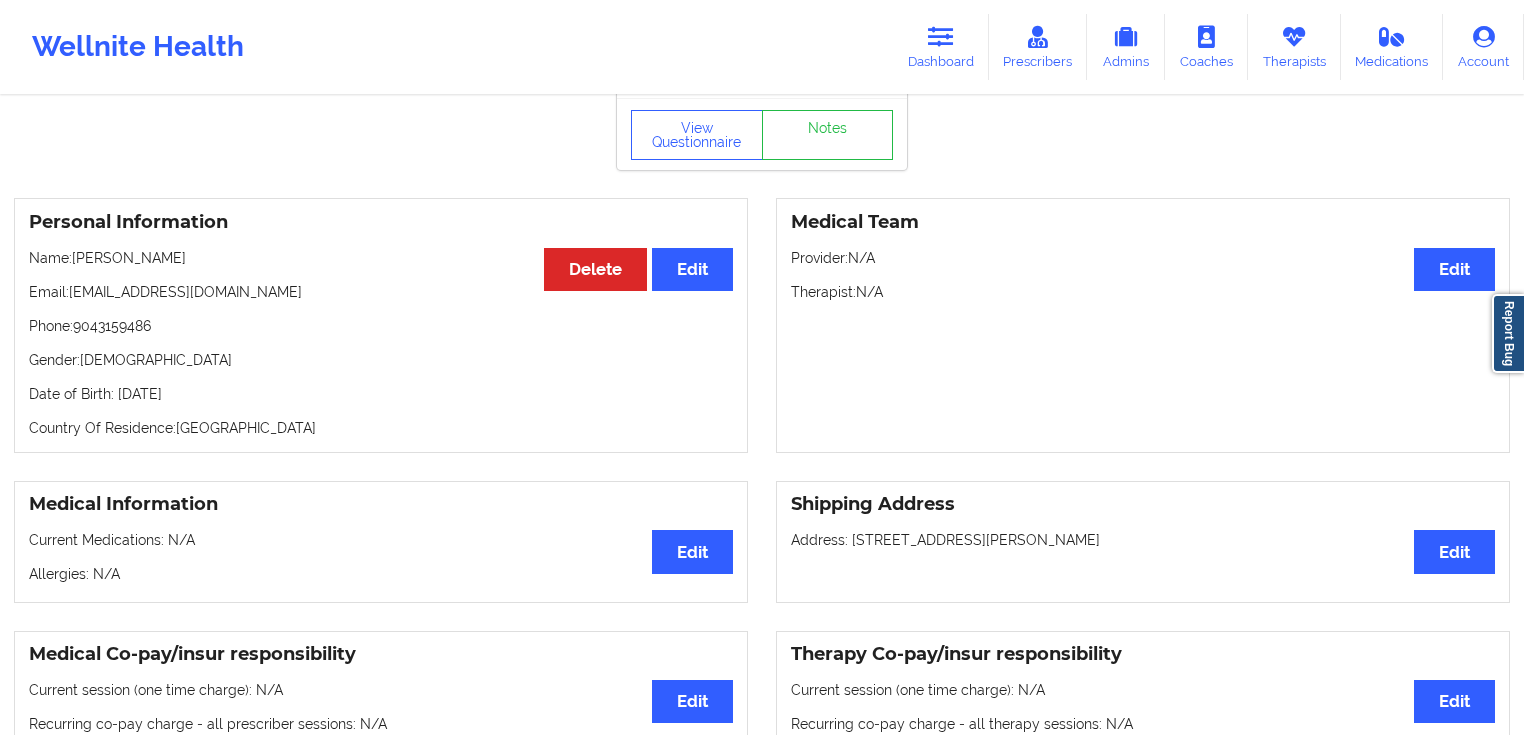 scroll, scrollTop: 73, scrollLeft: 0, axis: vertical 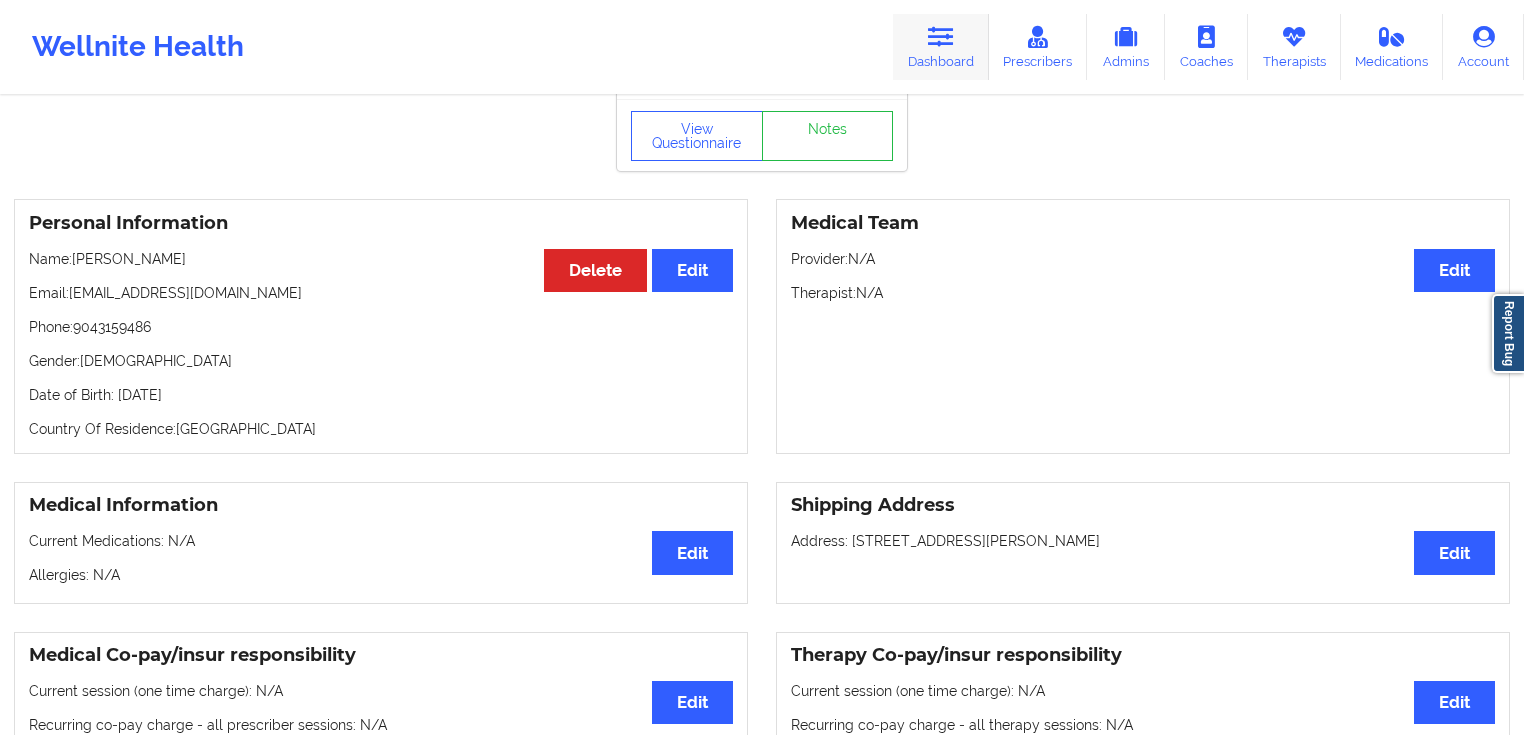 click on "Dashboard" at bounding box center (941, 47) 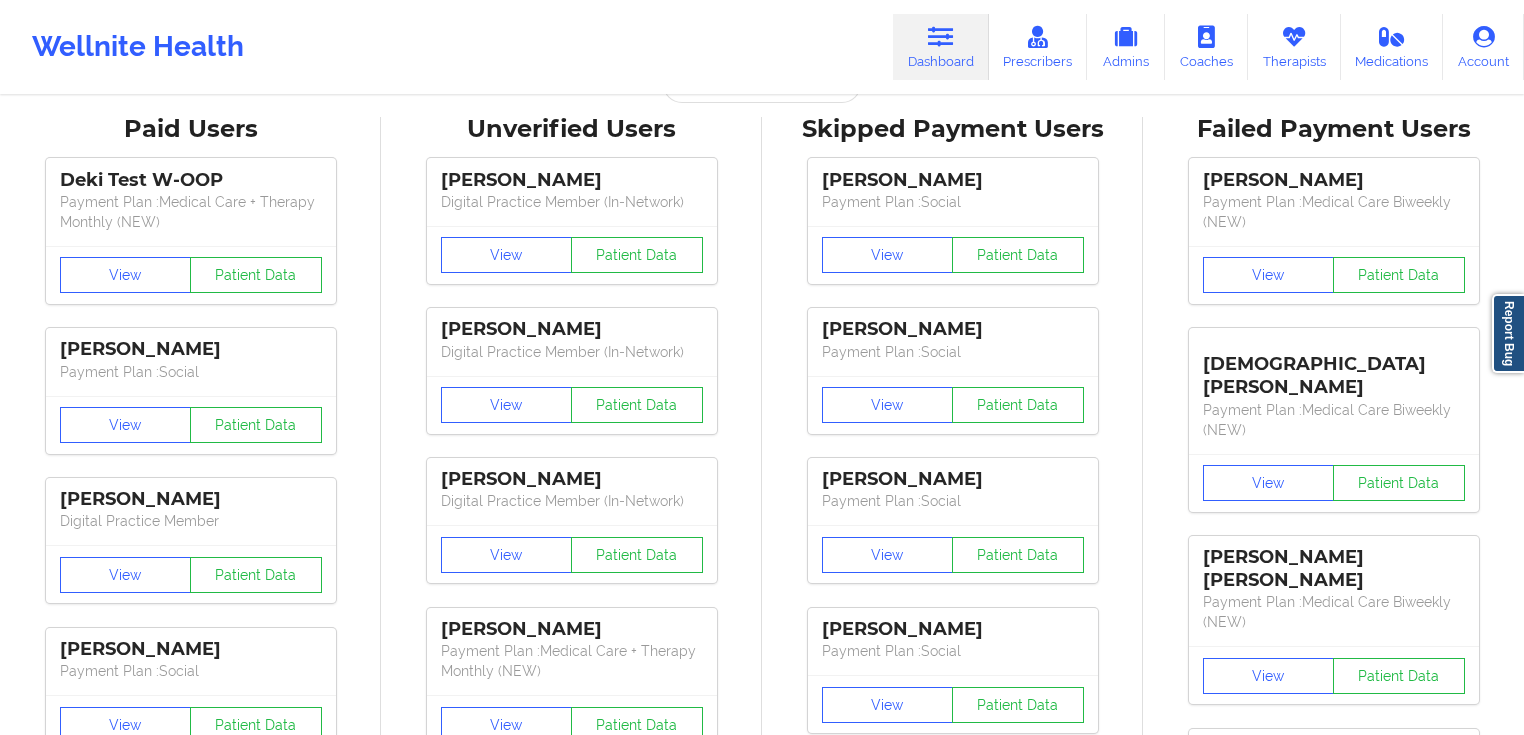 scroll, scrollTop: 0, scrollLeft: 0, axis: both 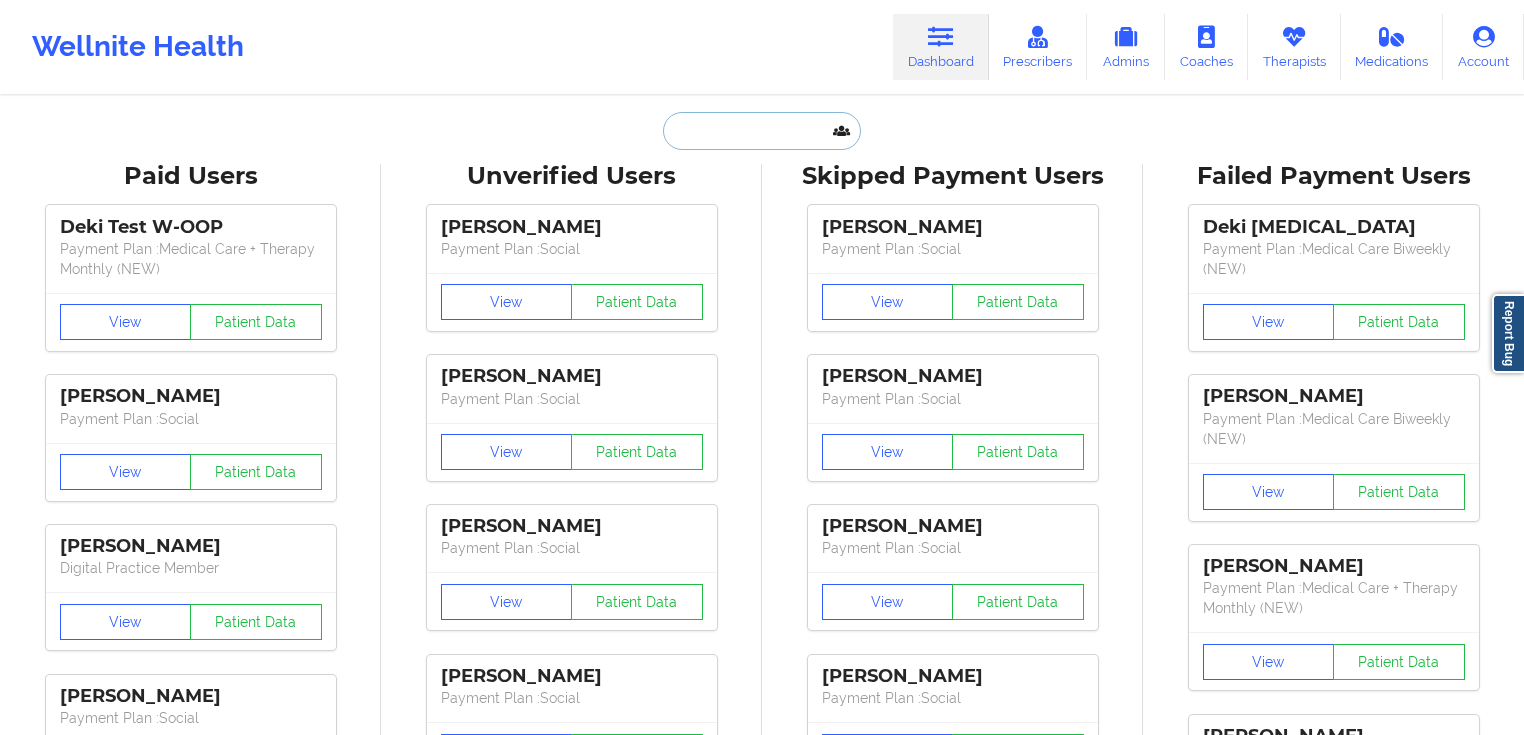 click at bounding box center (762, 131) 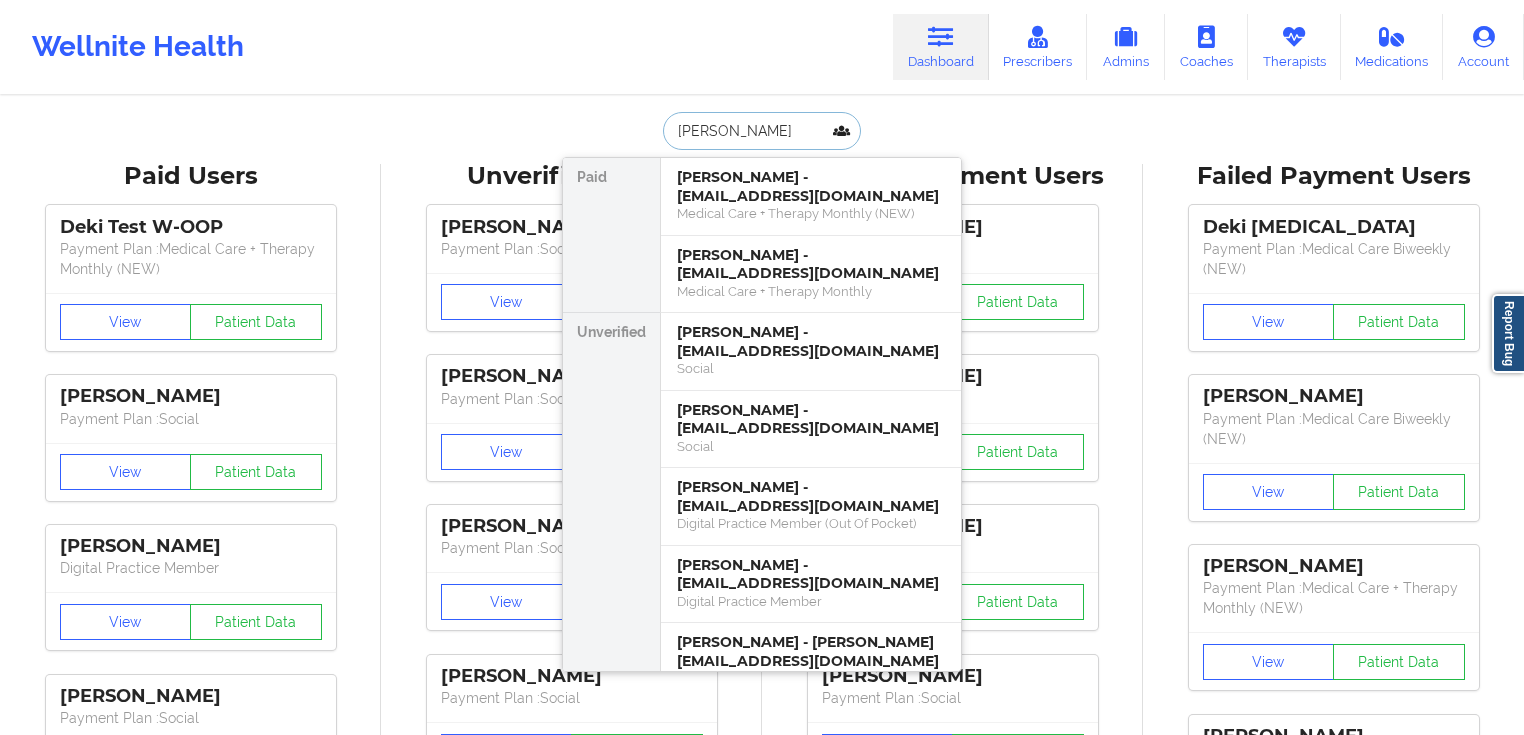 type on "[PERSON_NAME]" 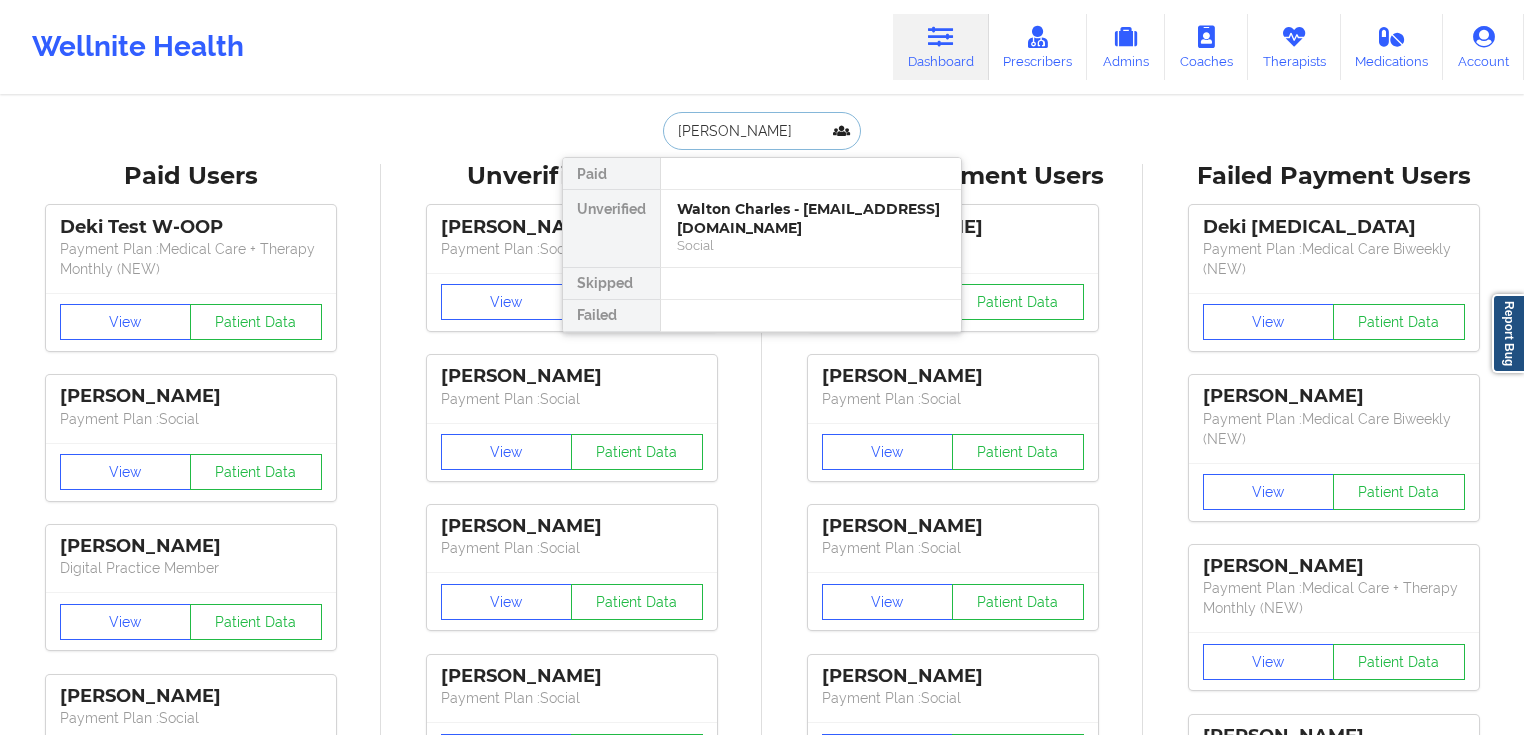 click on "Walton Charles - [EMAIL_ADDRESS][DOMAIN_NAME]" at bounding box center (811, 218) 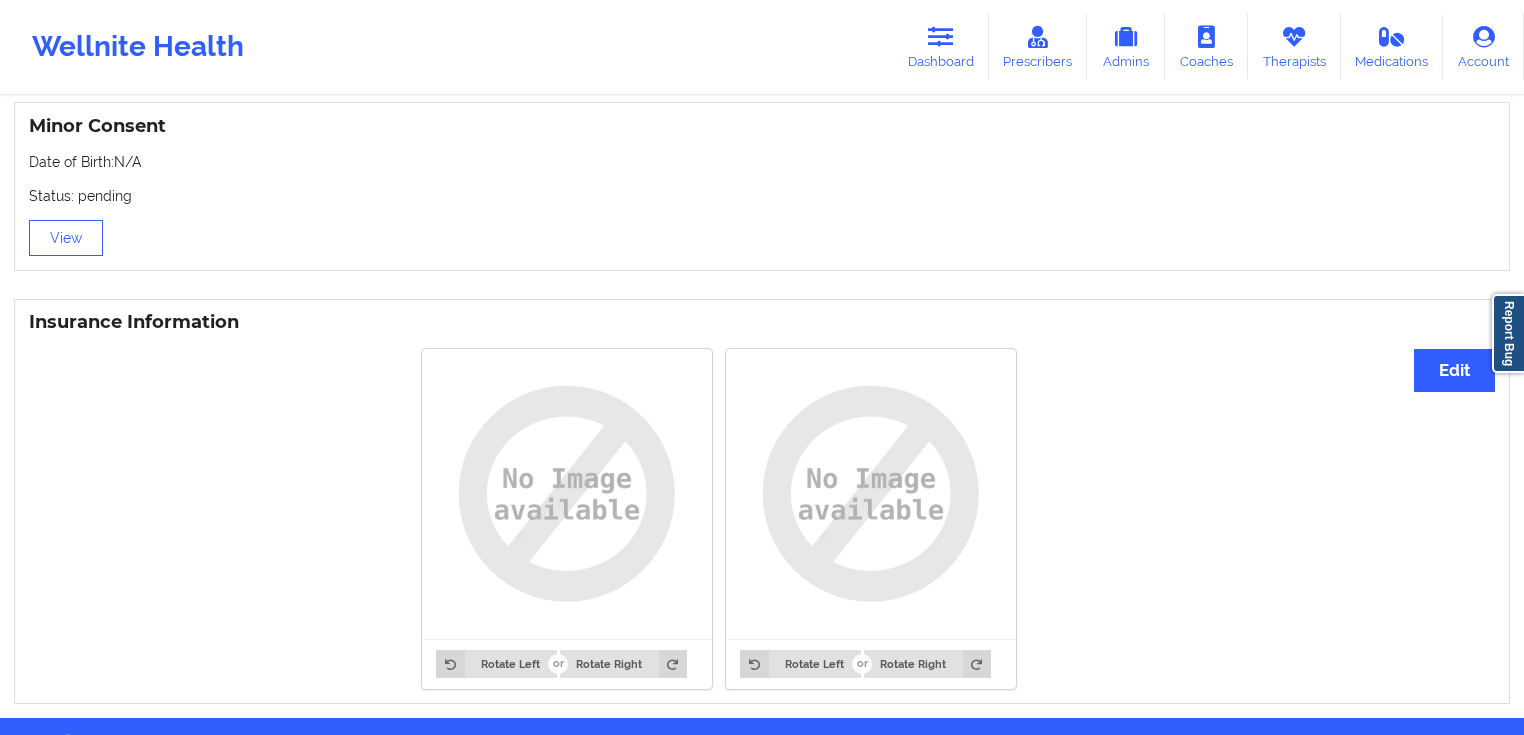 scroll, scrollTop: 1287, scrollLeft: 0, axis: vertical 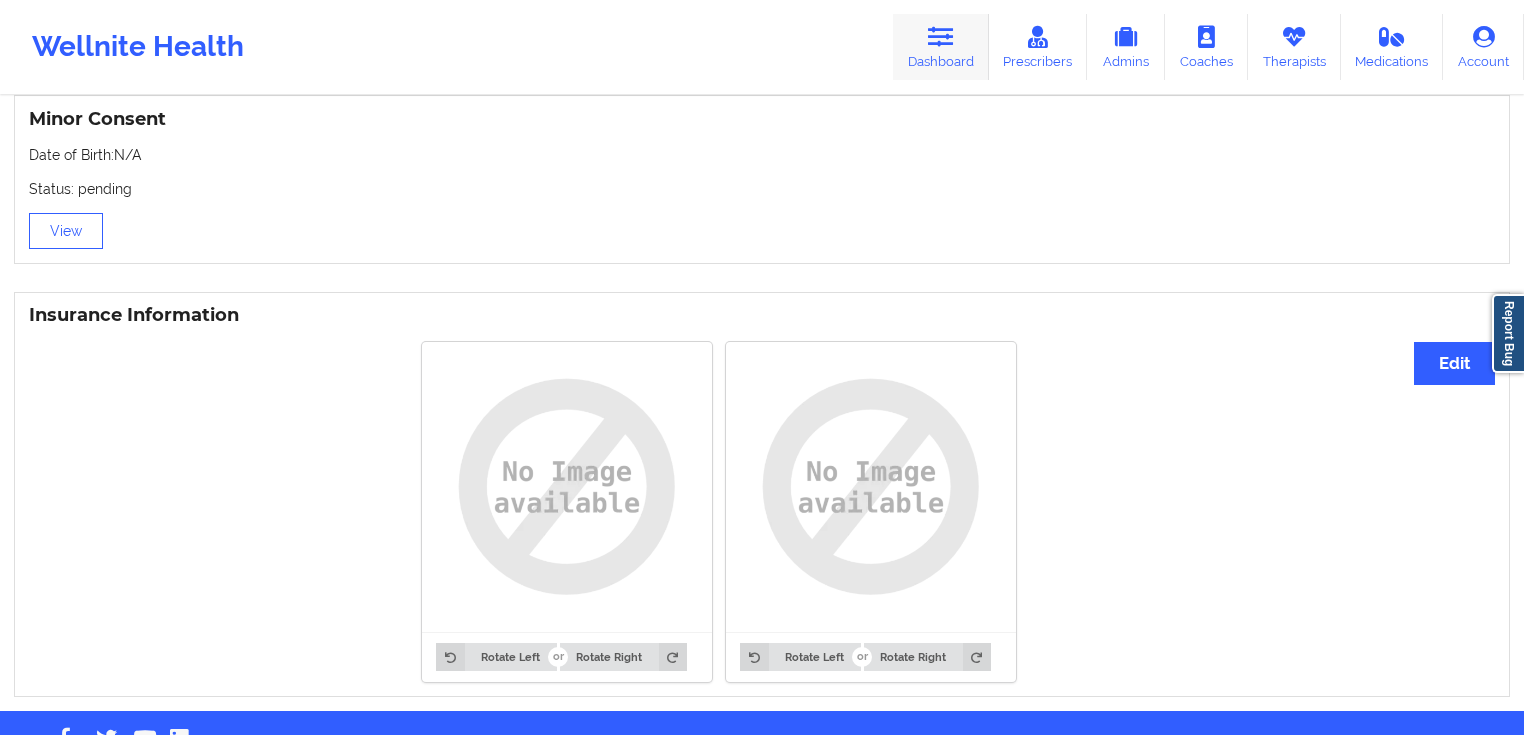 click on "Dashboard" at bounding box center (941, 47) 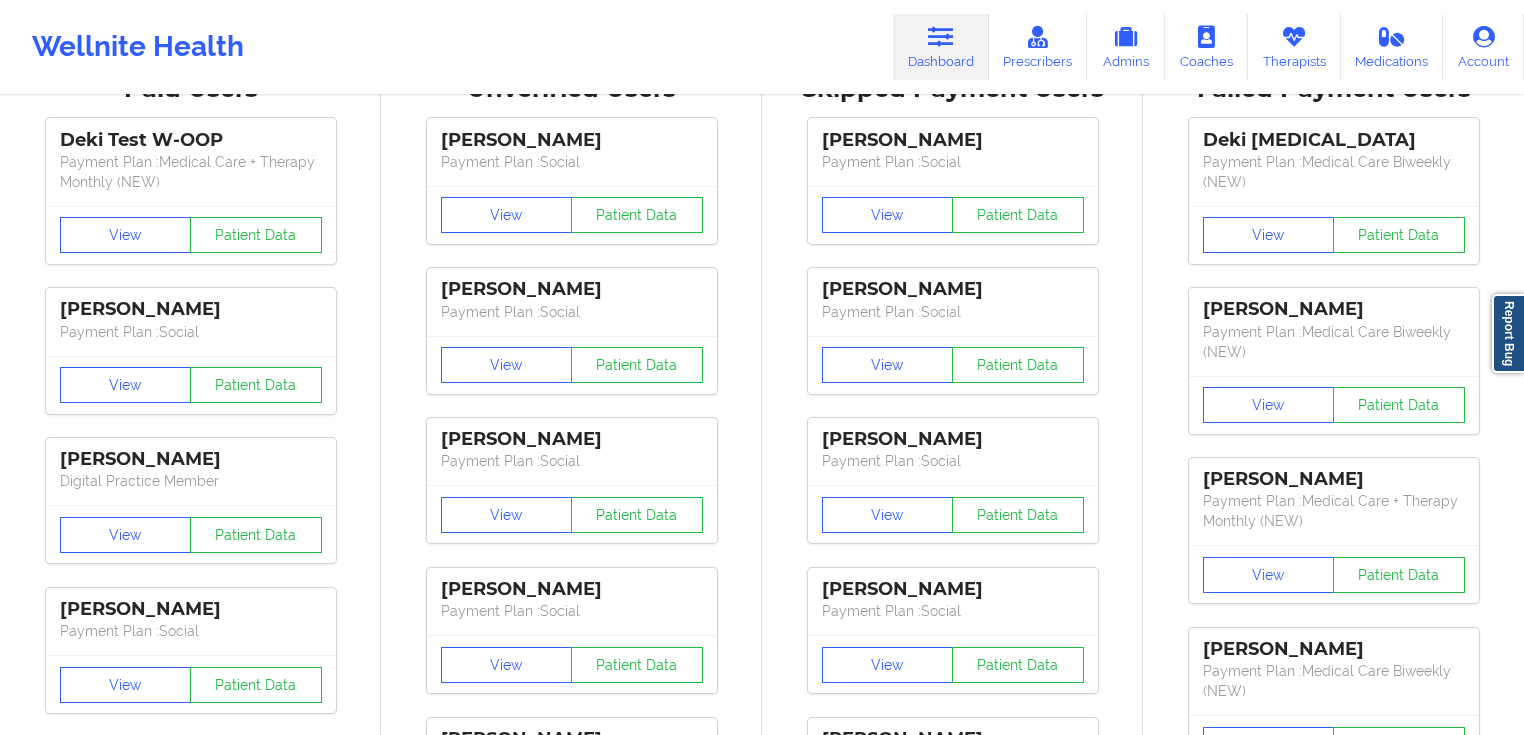 click on "Unverified Users [PERSON_NAME] Payment Plan :  Social View Patient Data [PERSON_NAME] Payment Plan :  Social View Patient Data [PERSON_NAME] Payment Plan :  Social View Patient Data [PERSON_NAME] Payment Plan :  Social View Patient Data [PERSON_NAME] Payment Plan :  Social View Patient Data [PERSON_NAME] Payment Plan :  Social View Patient Data [PERSON_NAME] Payment Plan :  Unmatched Plan View Patient Data [PERSON_NAME] Digital Practice Member  (In-Network) View Patient Data [PERSON_NAME] [PERSON_NAME] Digital Practice Member  (Out Of Pocket) View Patient Data [PERSON_NAME] Digital Practice Member  (In-Network) View Patient Data [PERSON_NAME] Digital Practice Member  (In-Network) View Patient Data [PERSON_NAME] Digital Practice Member  (In-Network) View Patient Data [PERSON_NAME] Digital Practice Member  (In-Network) View Patient Data [PERSON_NAME] Payment Plan :  Unmatched Plan View Patient Data [PERSON_NAME] Payment Plan :  Unmatched Plan View Patient Data [PERSON_NAME] View JB" at bounding box center (571, 2489) 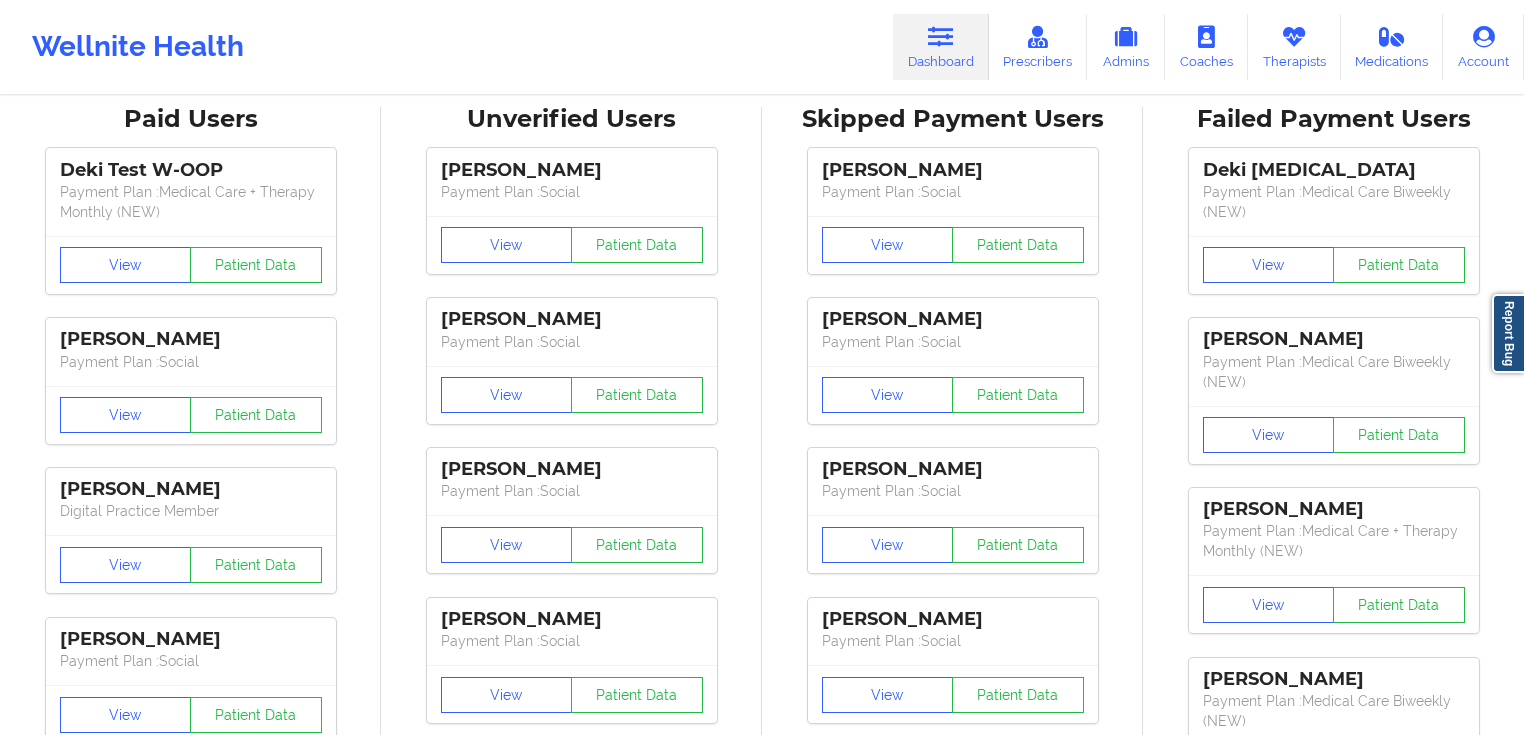 scroll, scrollTop: 0, scrollLeft: 0, axis: both 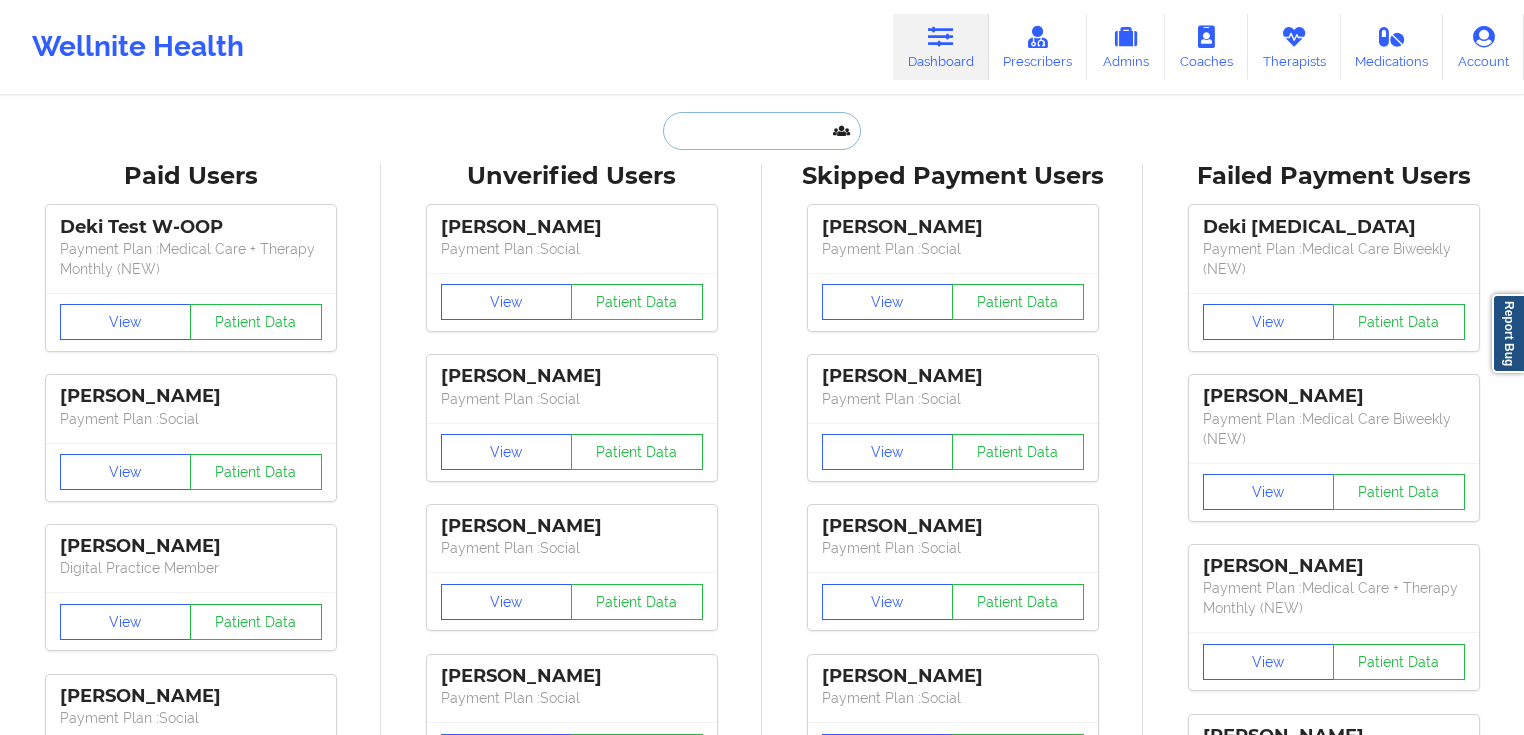 click at bounding box center (762, 131) 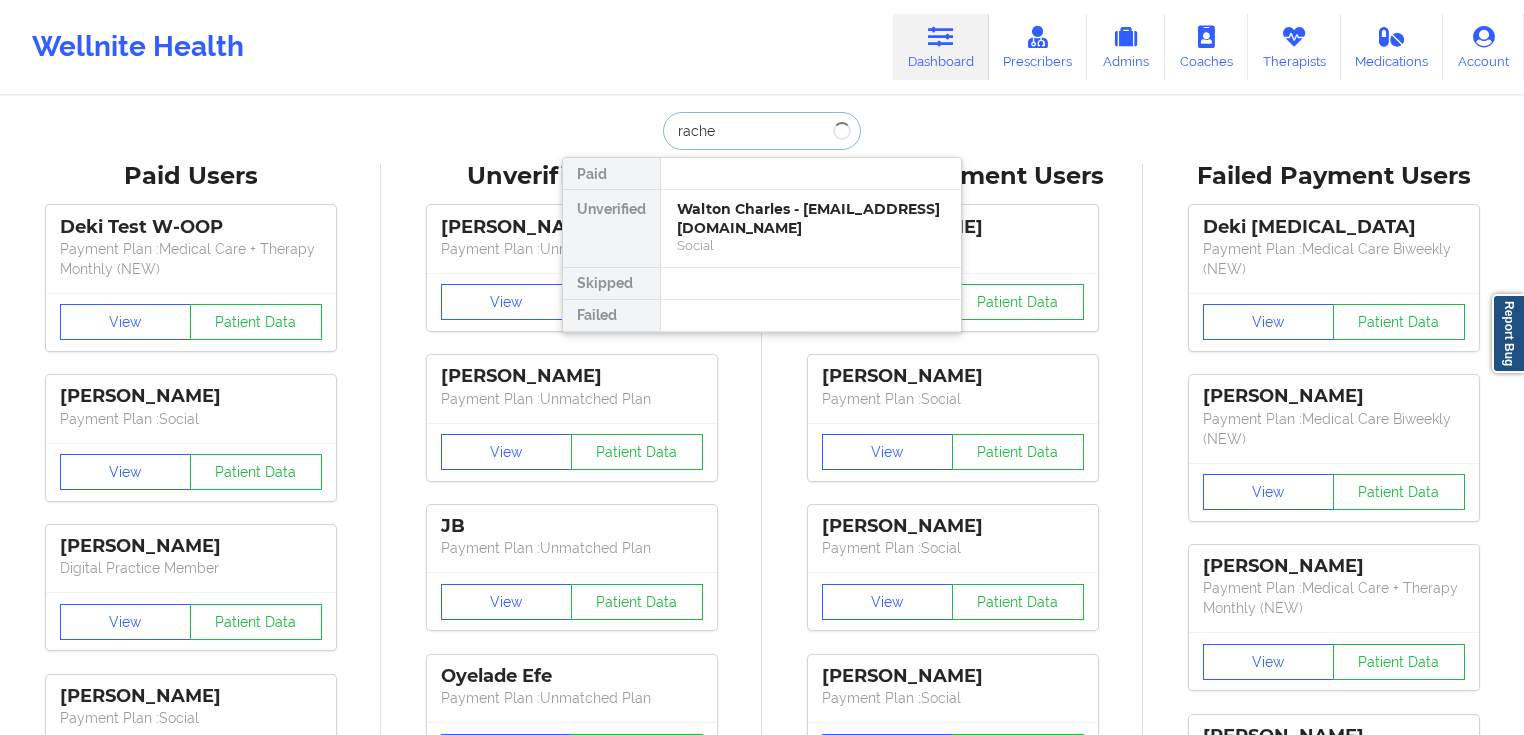 type on "[PERSON_NAME]" 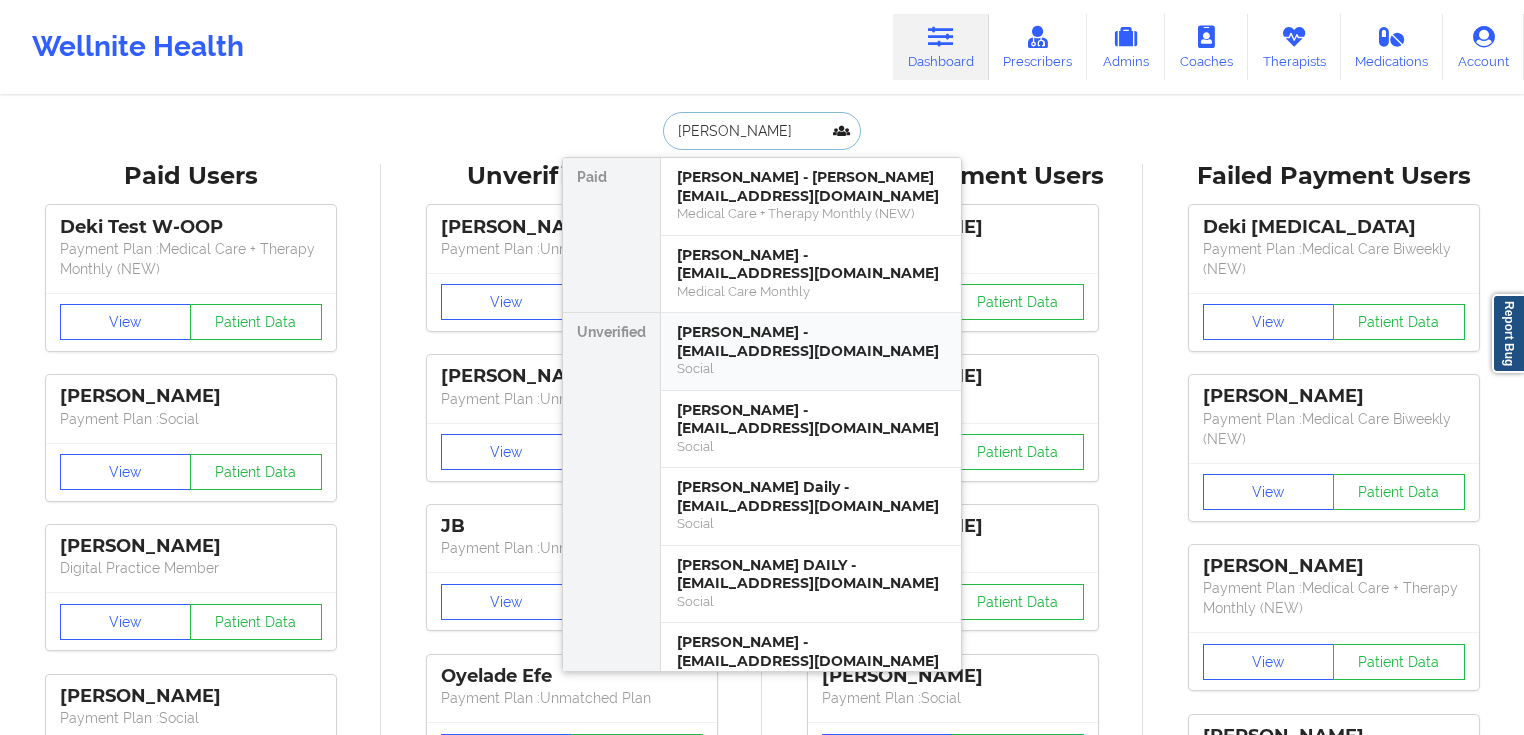 click on "[PERSON_NAME] - [EMAIL_ADDRESS][DOMAIN_NAME]" at bounding box center (811, 341) 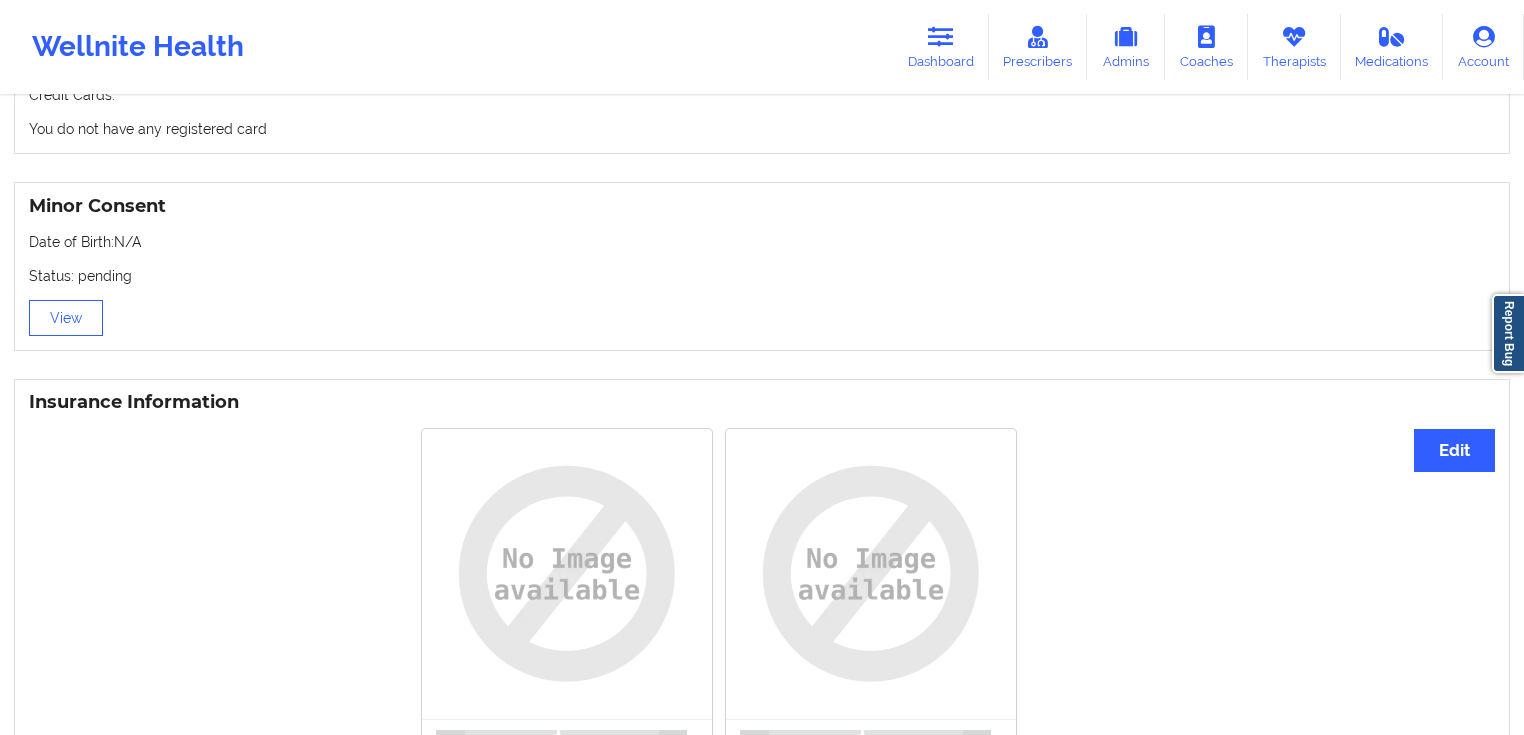 scroll, scrollTop: 1206, scrollLeft: 0, axis: vertical 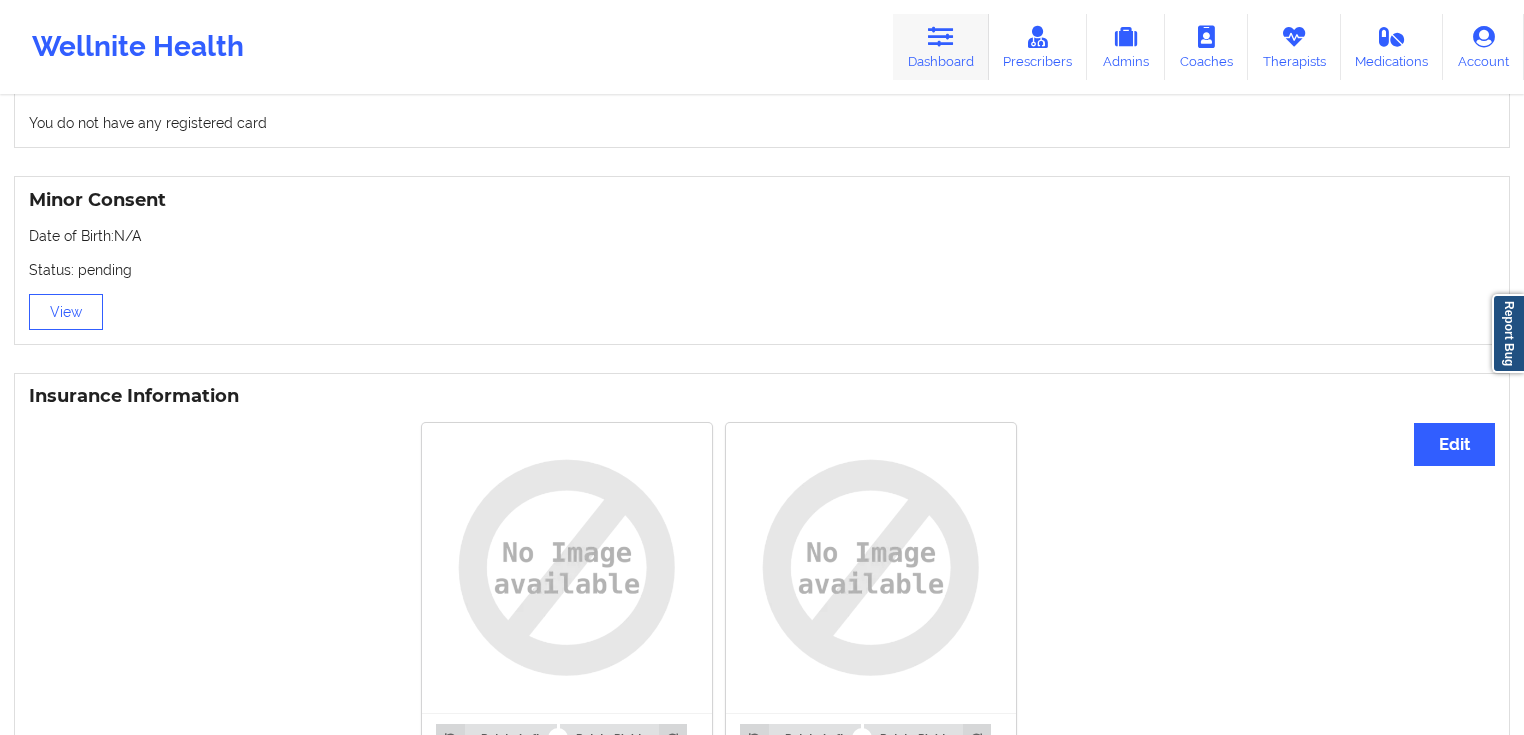click on "Dashboard" at bounding box center (941, 47) 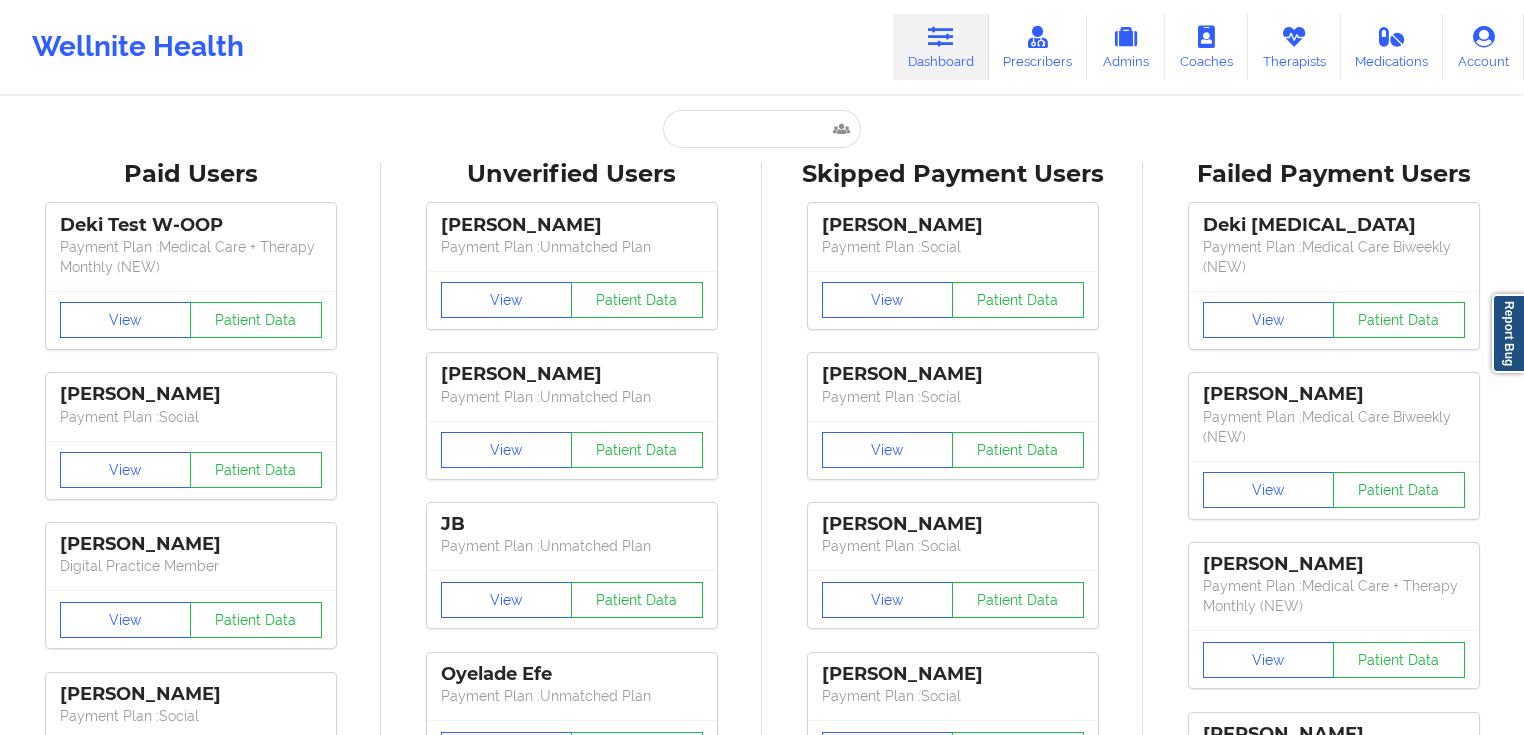 scroll, scrollTop: 0, scrollLeft: 0, axis: both 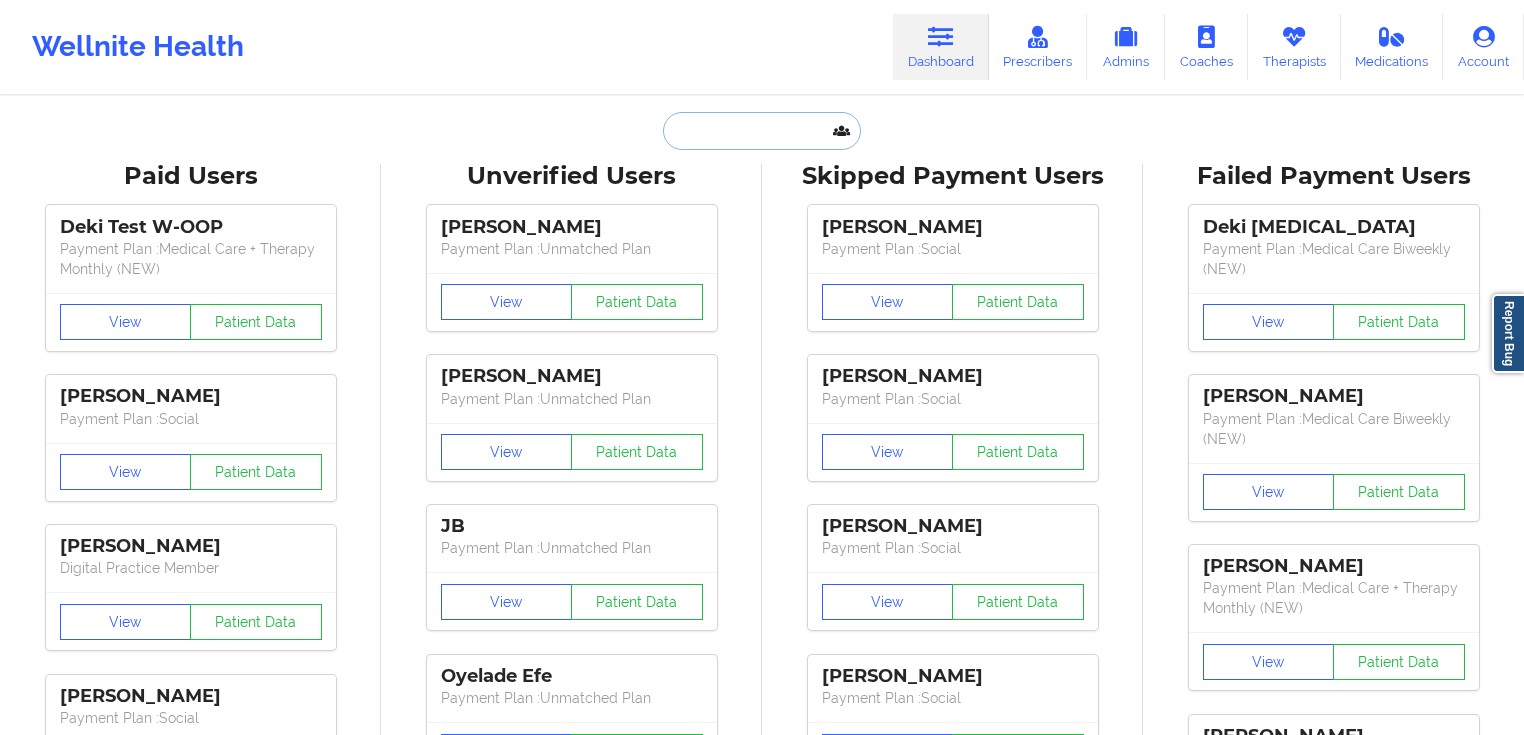 click at bounding box center (762, 131) 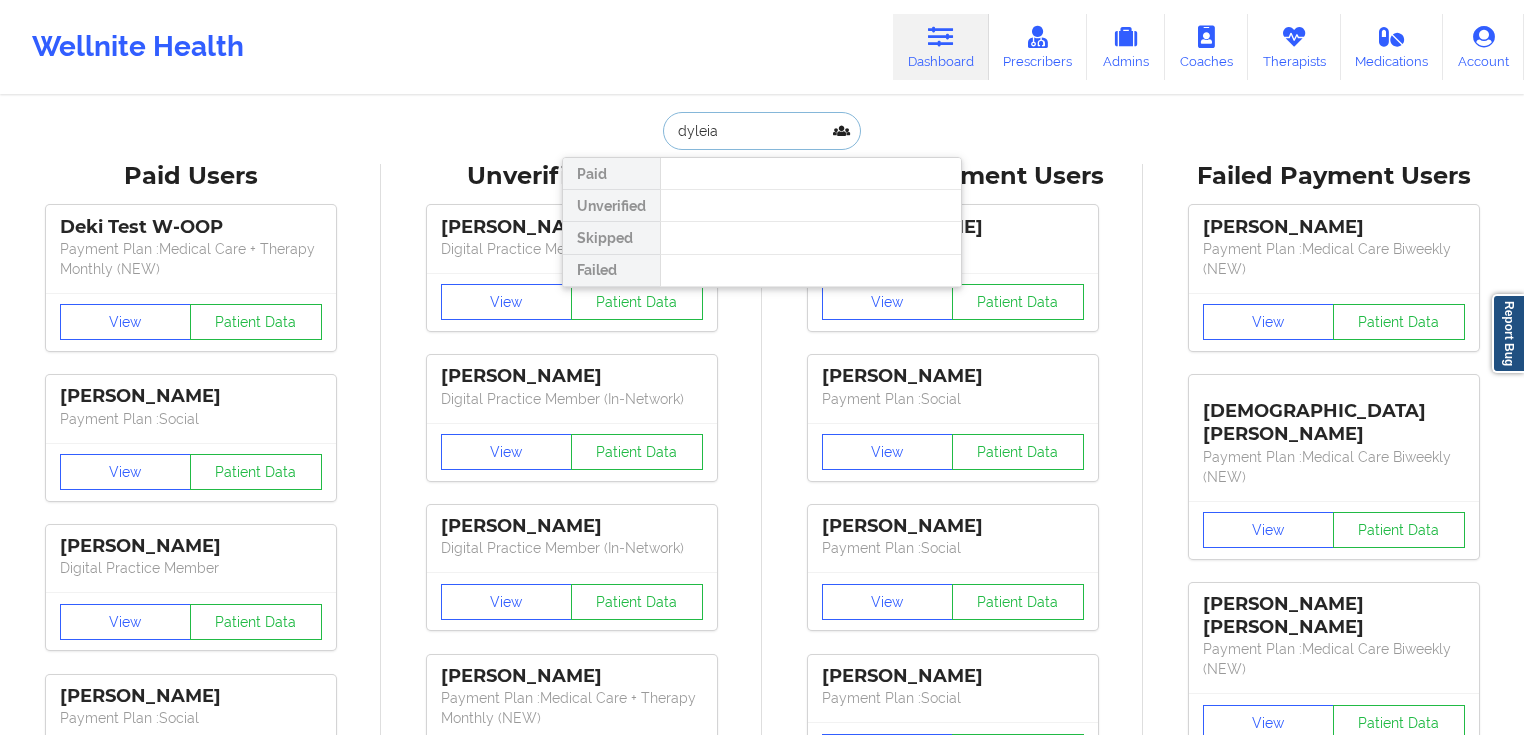 drag, startPoint x: 756, startPoint y: 127, endPoint x: 513, endPoint y: 95, distance: 245.09795 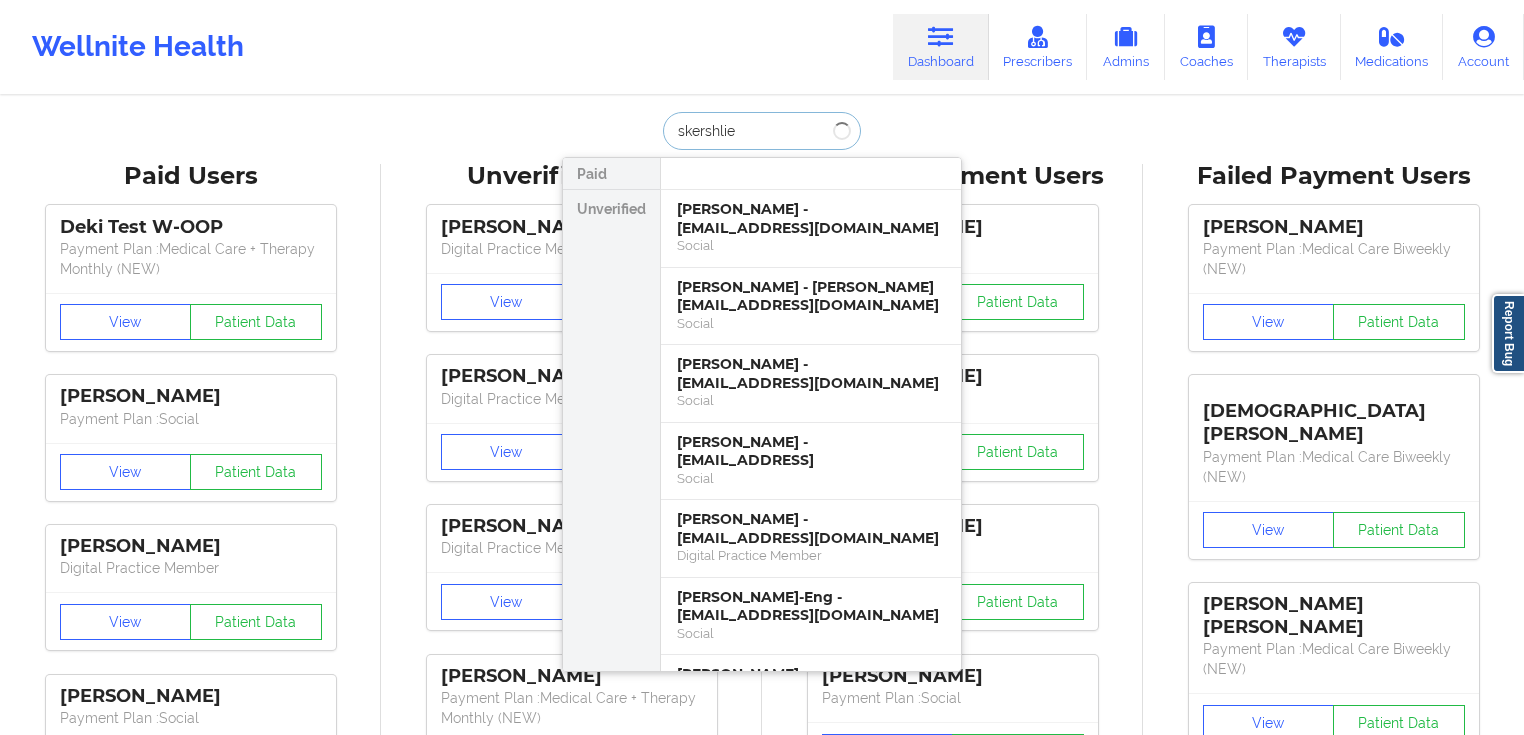 type on "skershlie" 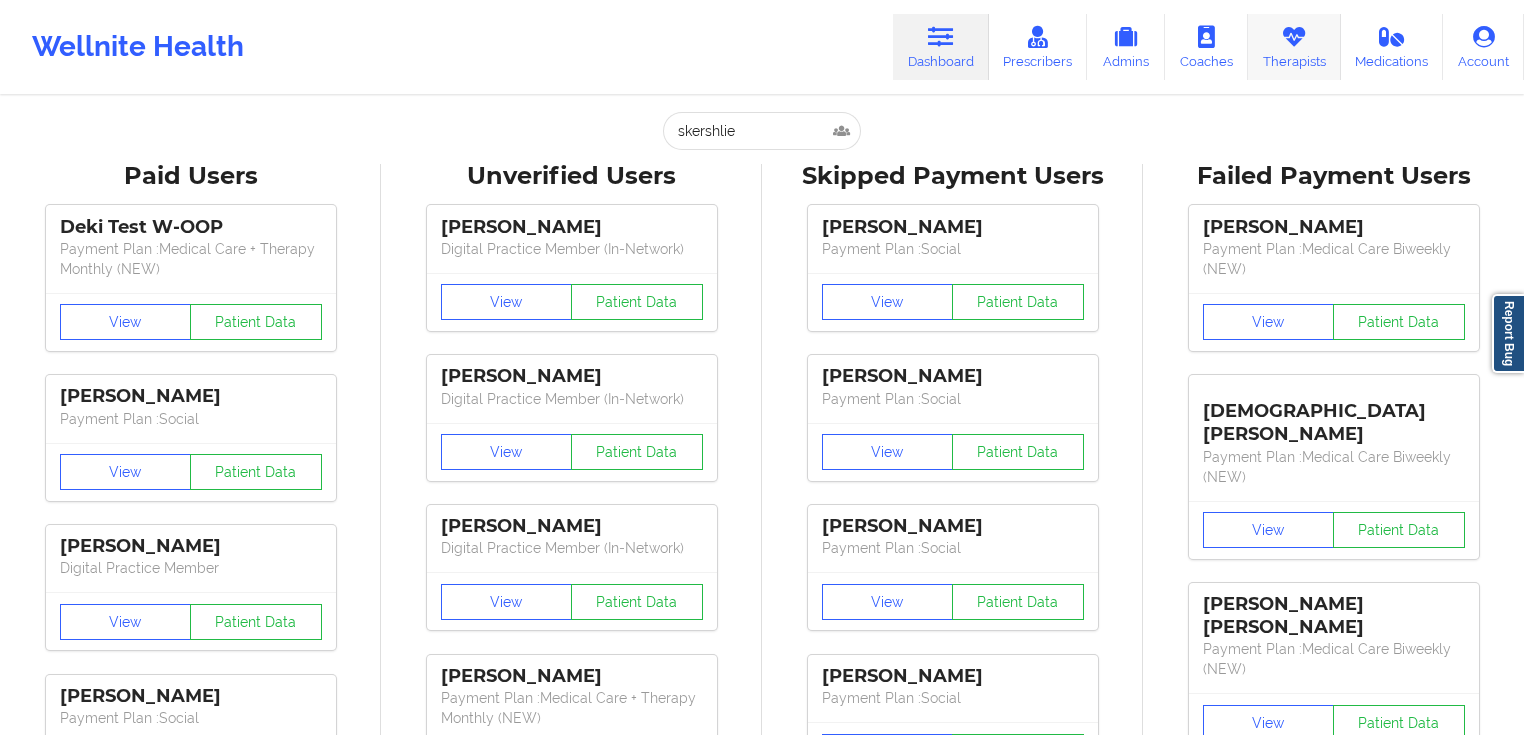 click on "Therapists" at bounding box center [1294, 47] 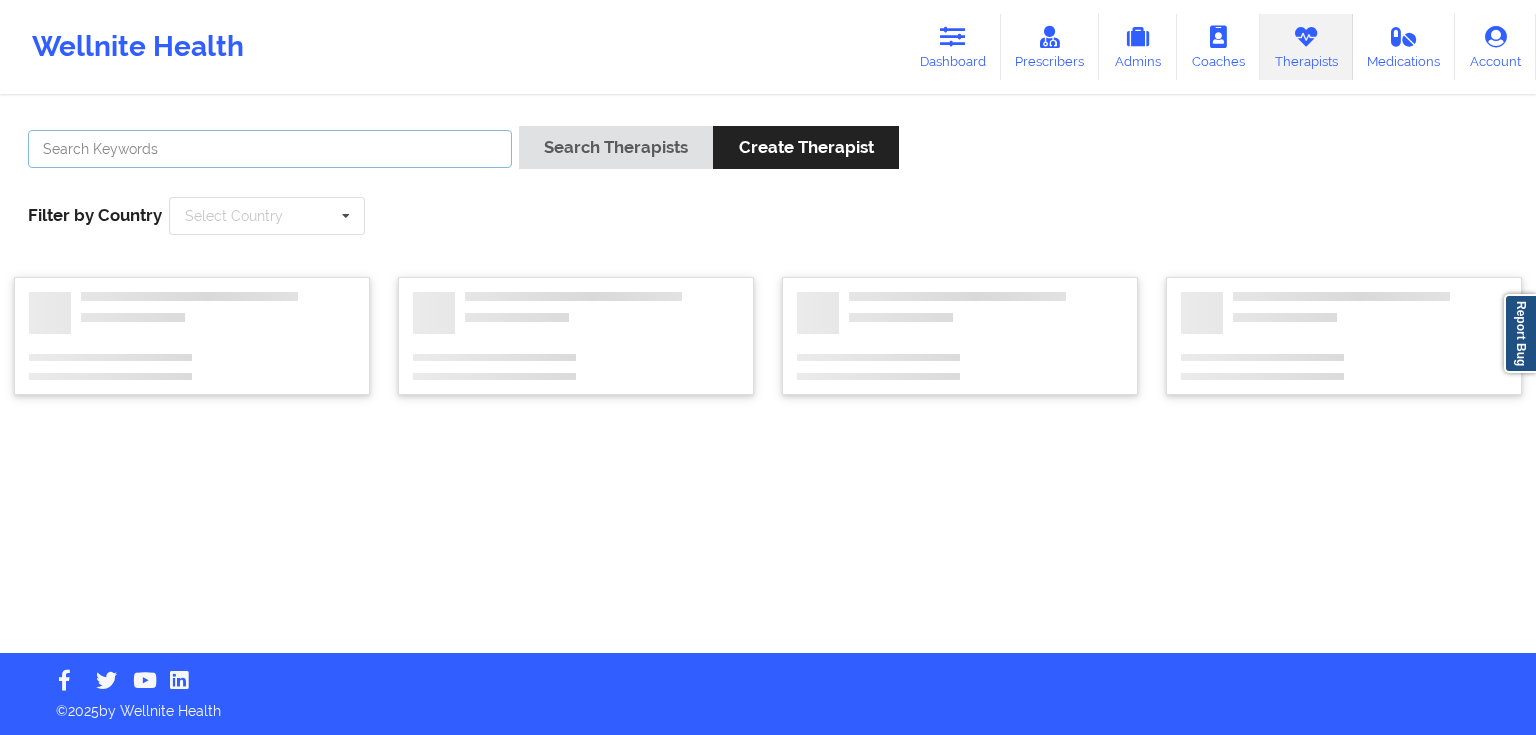 click at bounding box center (270, 149) 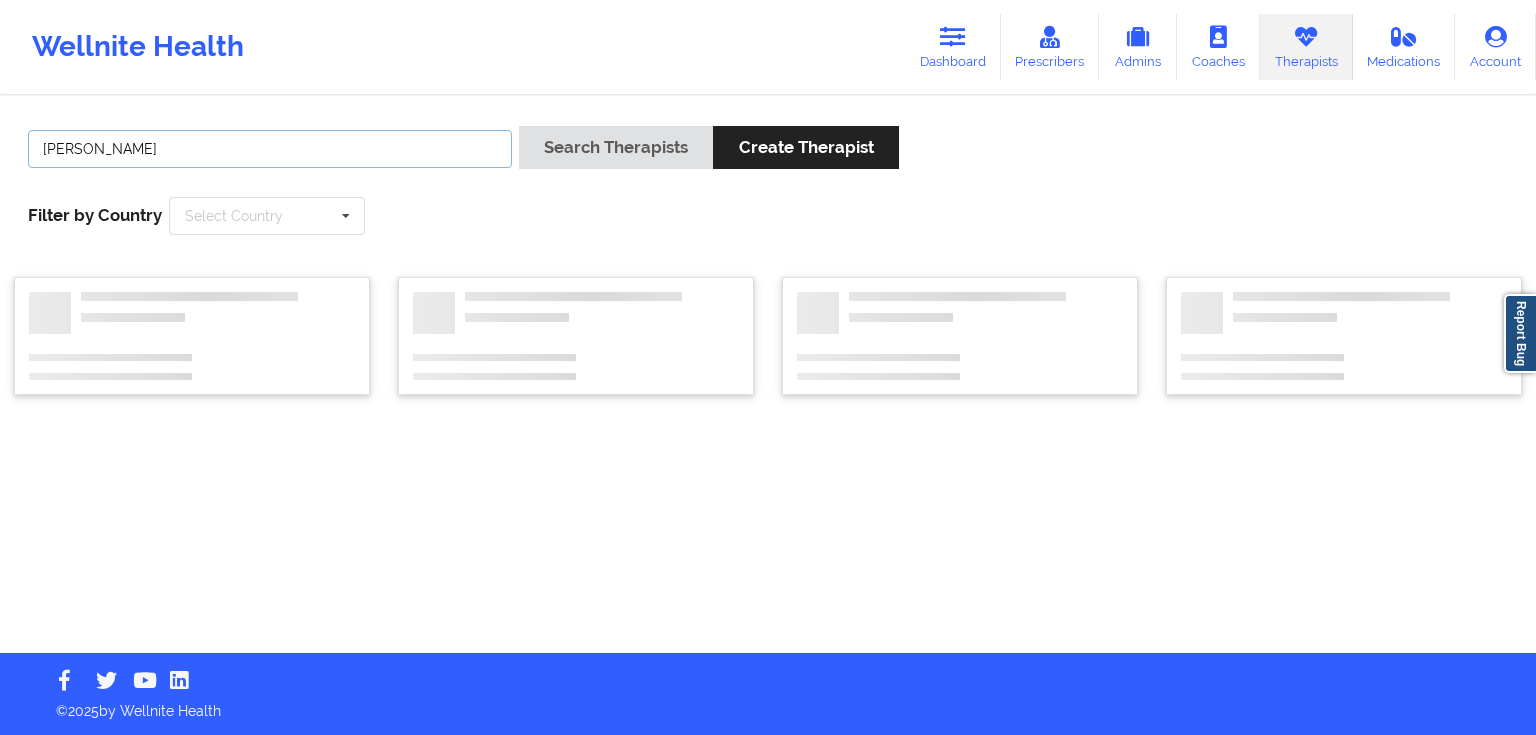 click on "Search Therapists" at bounding box center [616, 147] 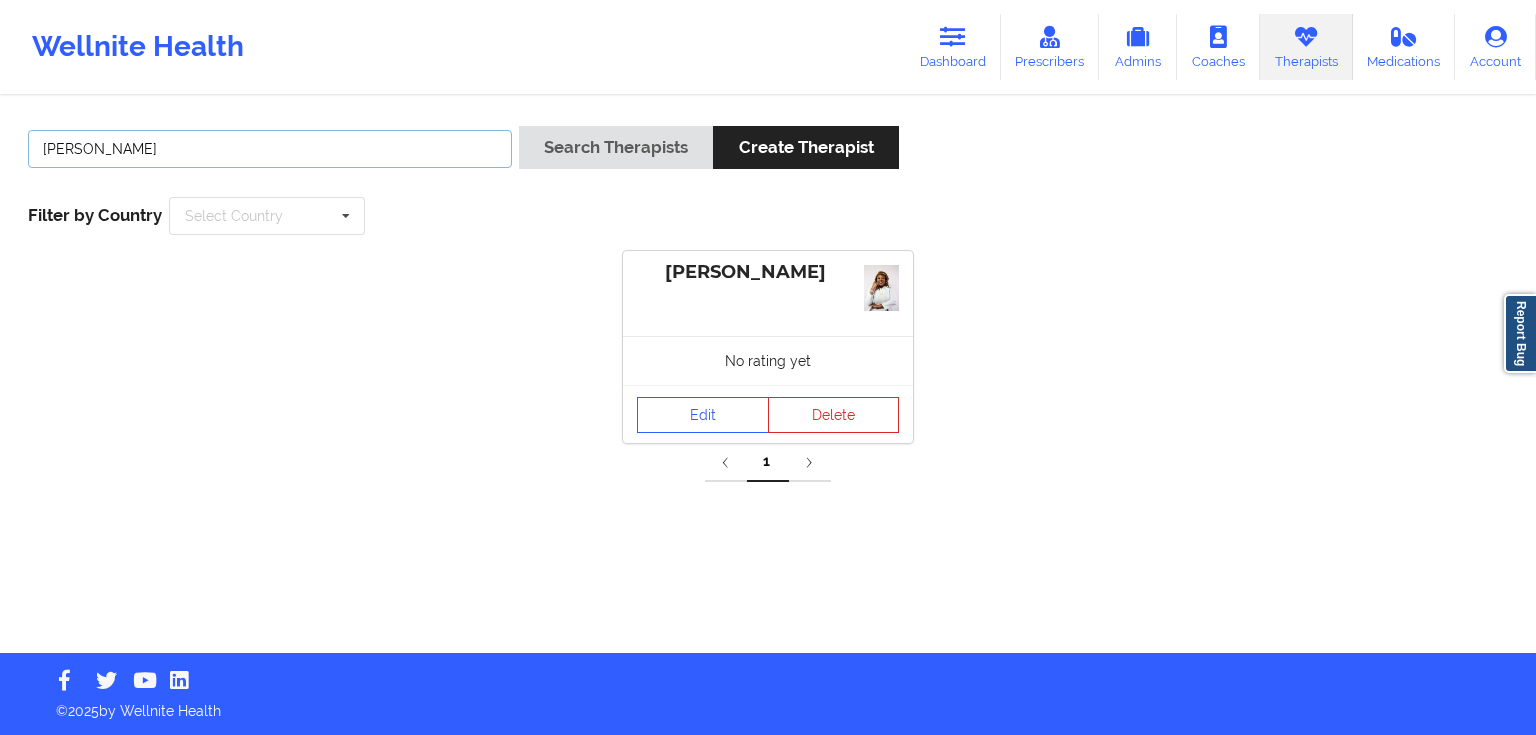 click on "[PERSON_NAME]" at bounding box center [270, 149] 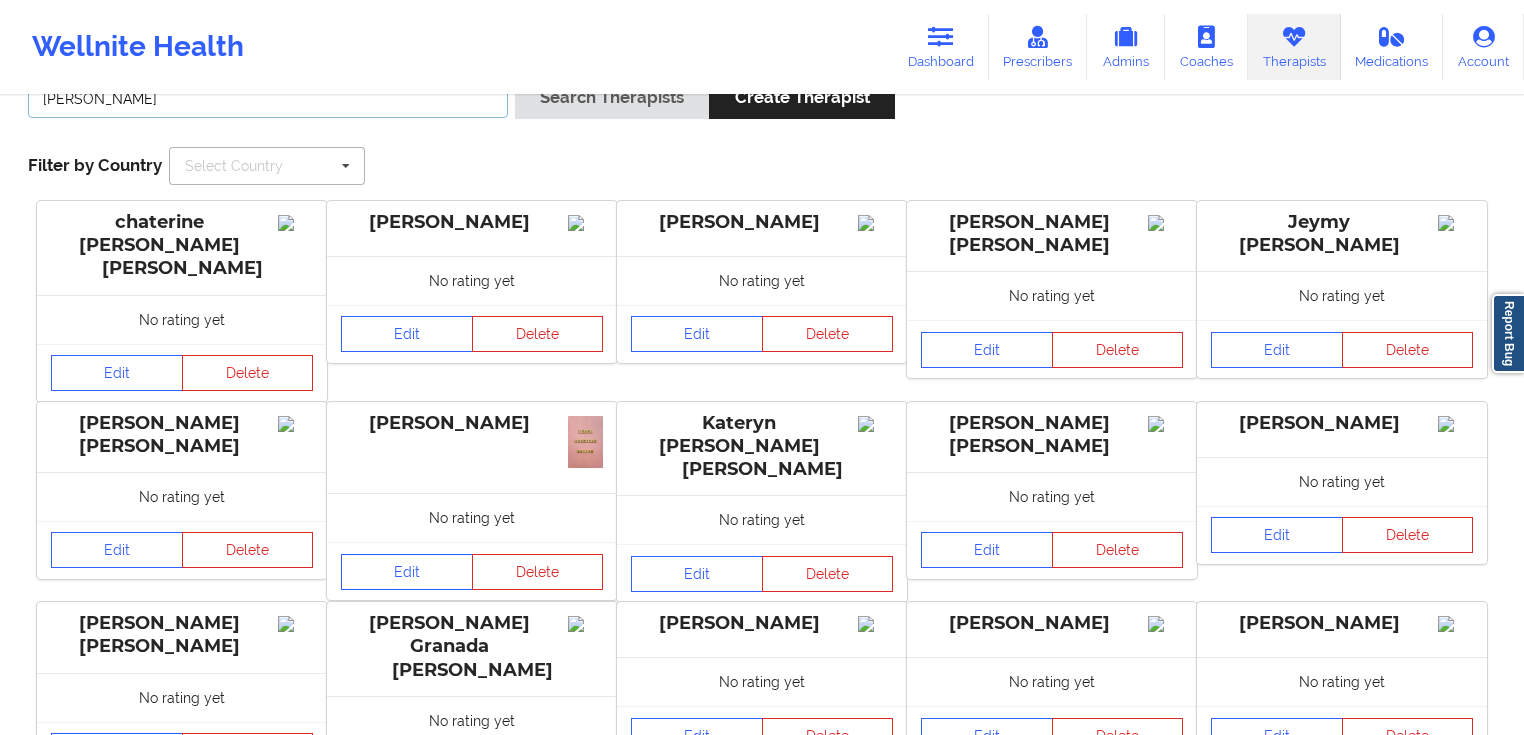 scroll, scrollTop: 0, scrollLeft: 0, axis: both 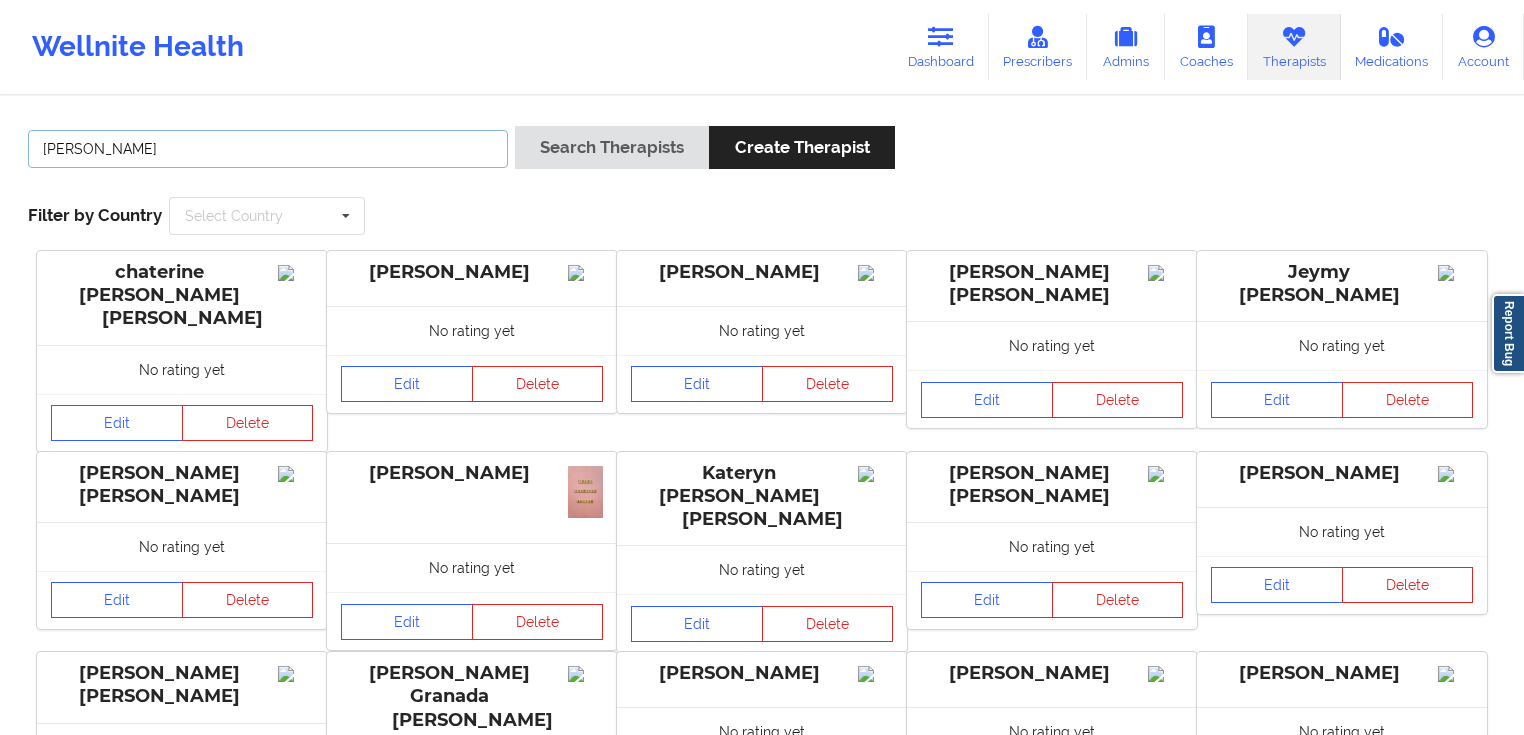click on "[PERSON_NAME]" at bounding box center (268, 149) 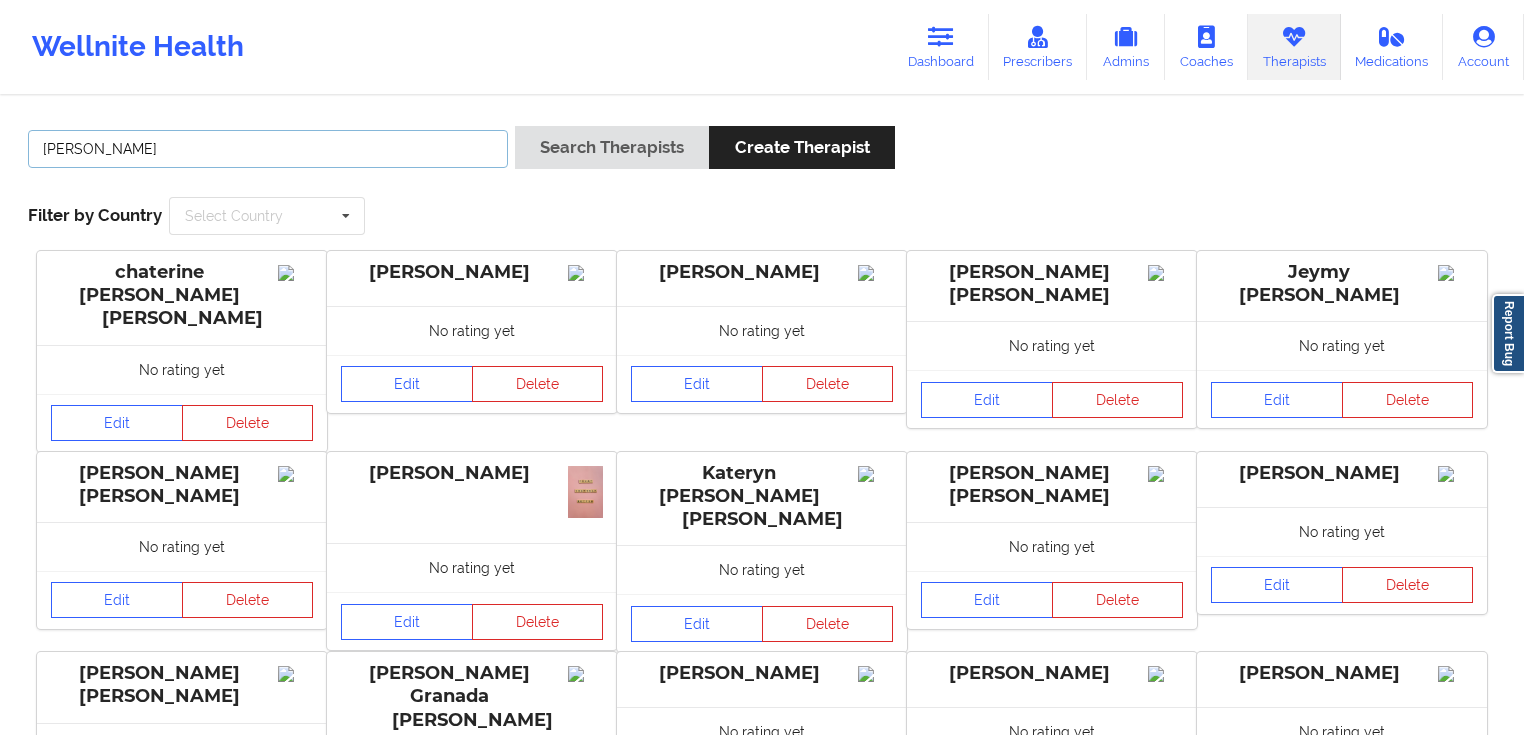 type on "[PERSON_NAME]" 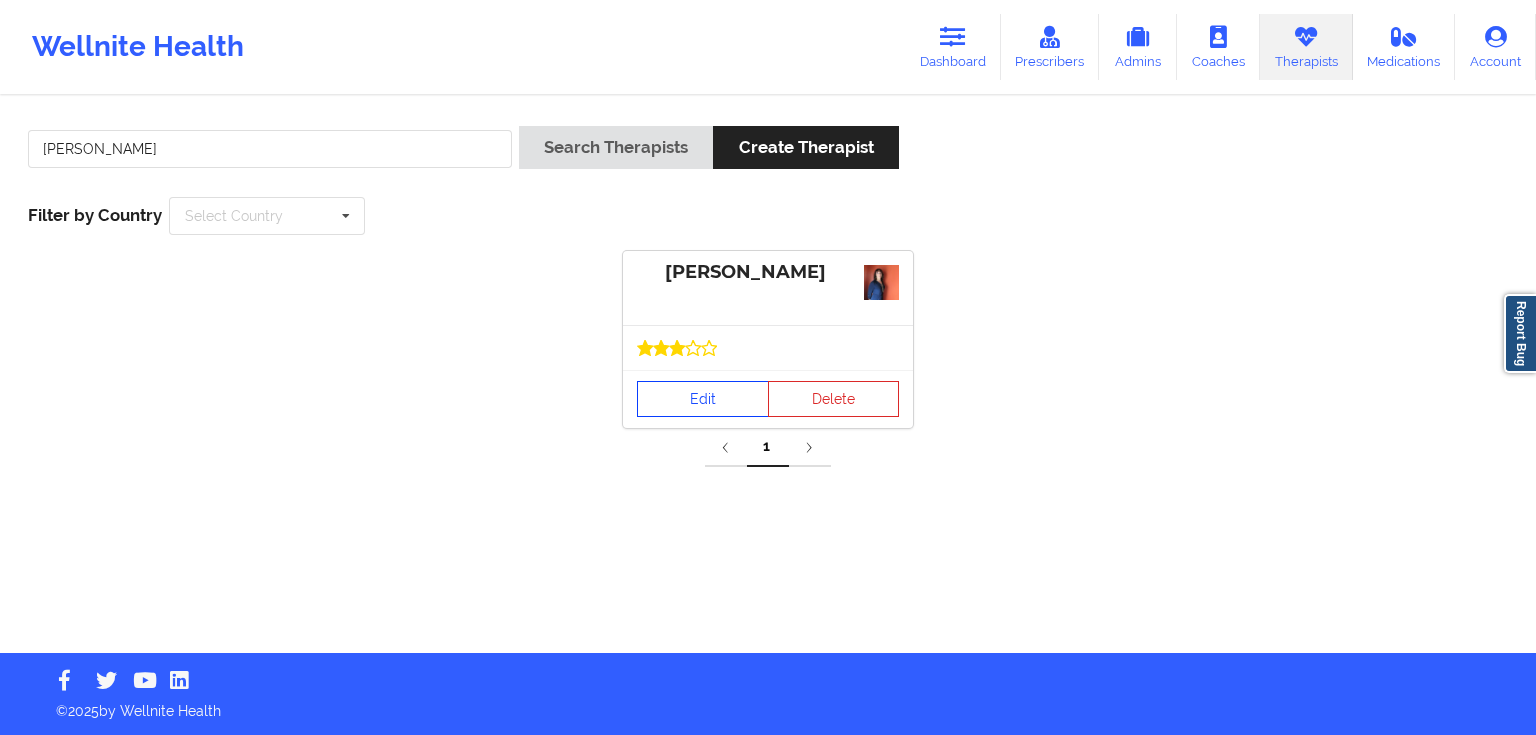 click on "Edit" at bounding box center [703, 399] 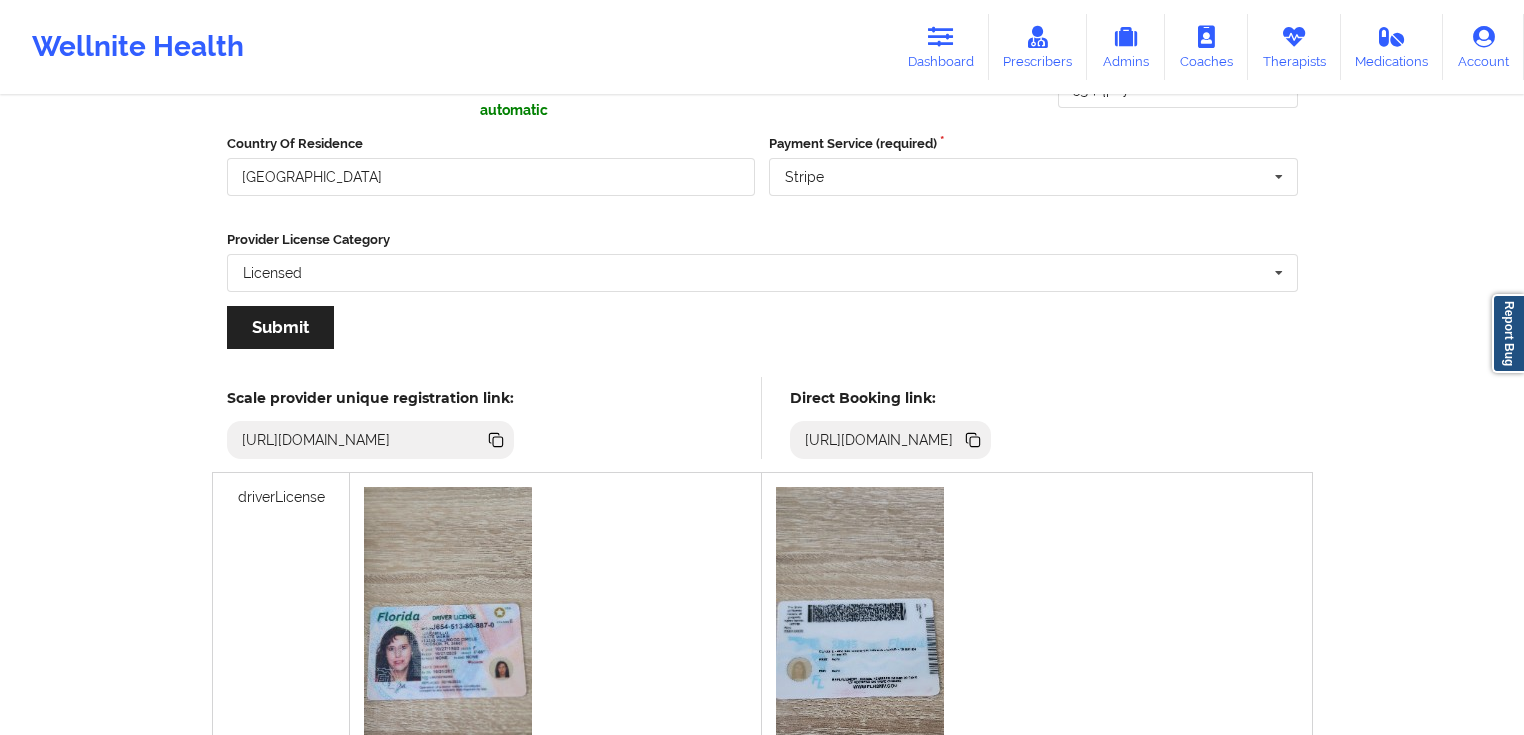 scroll, scrollTop: 312, scrollLeft: 0, axis: vertical 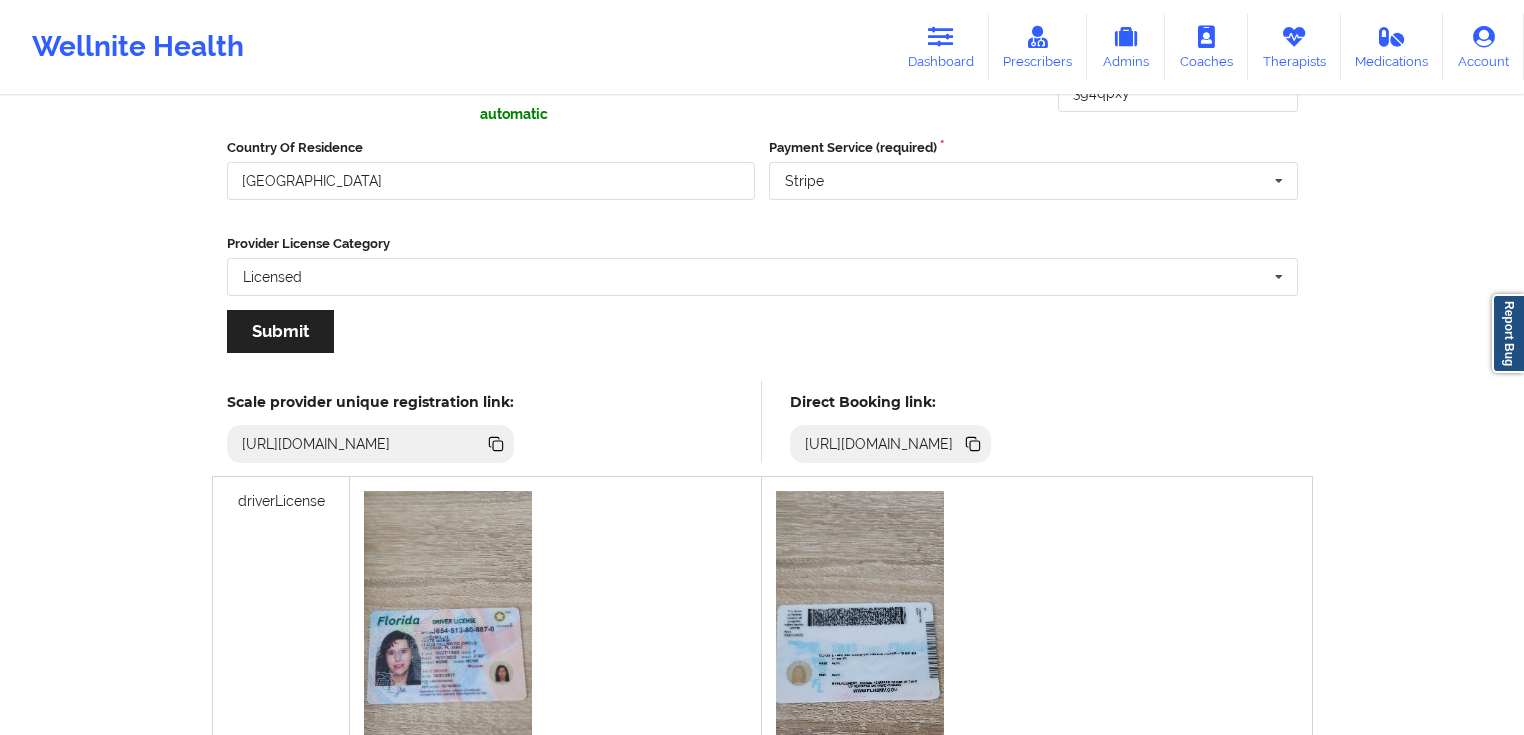click 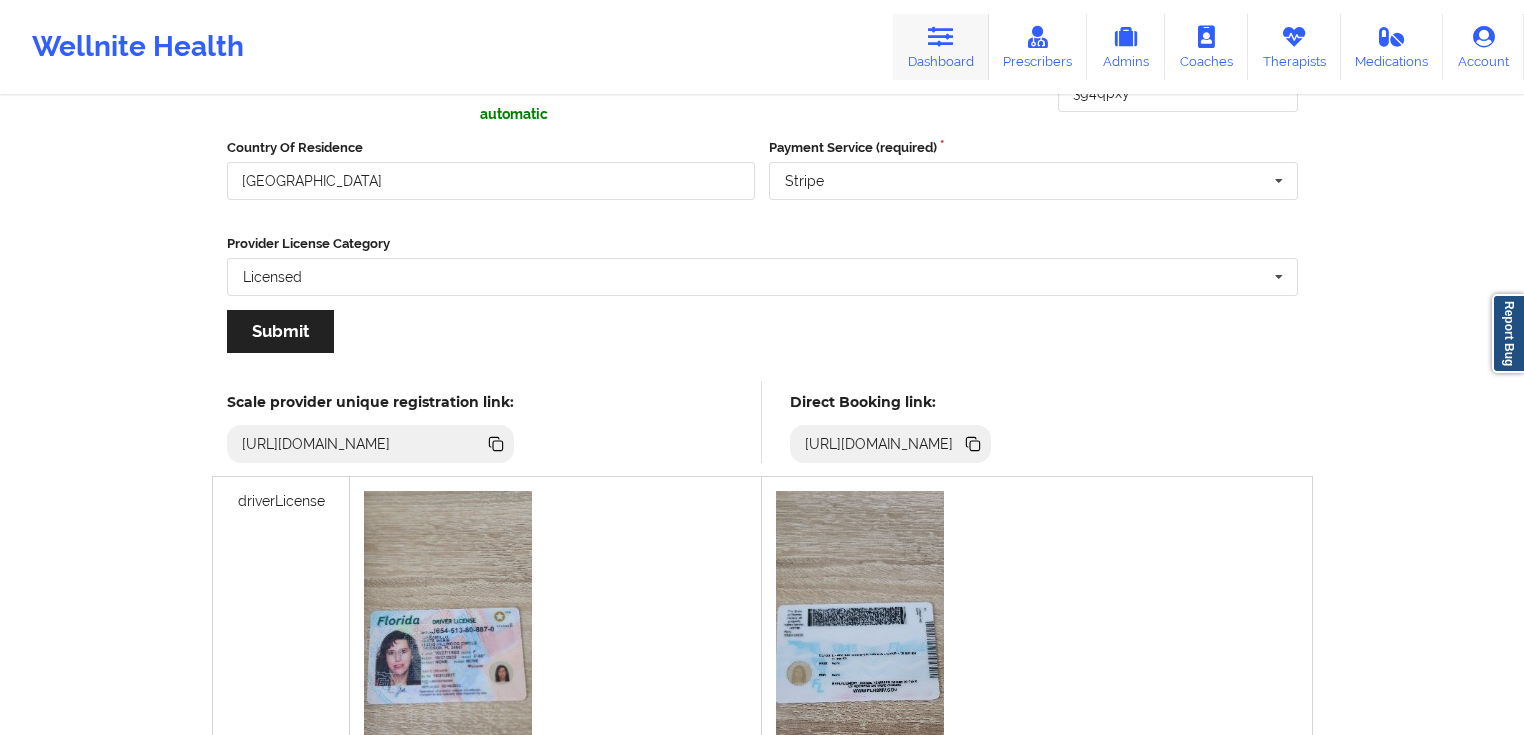 click on "Dashboard" at bounding box center (941, 47) 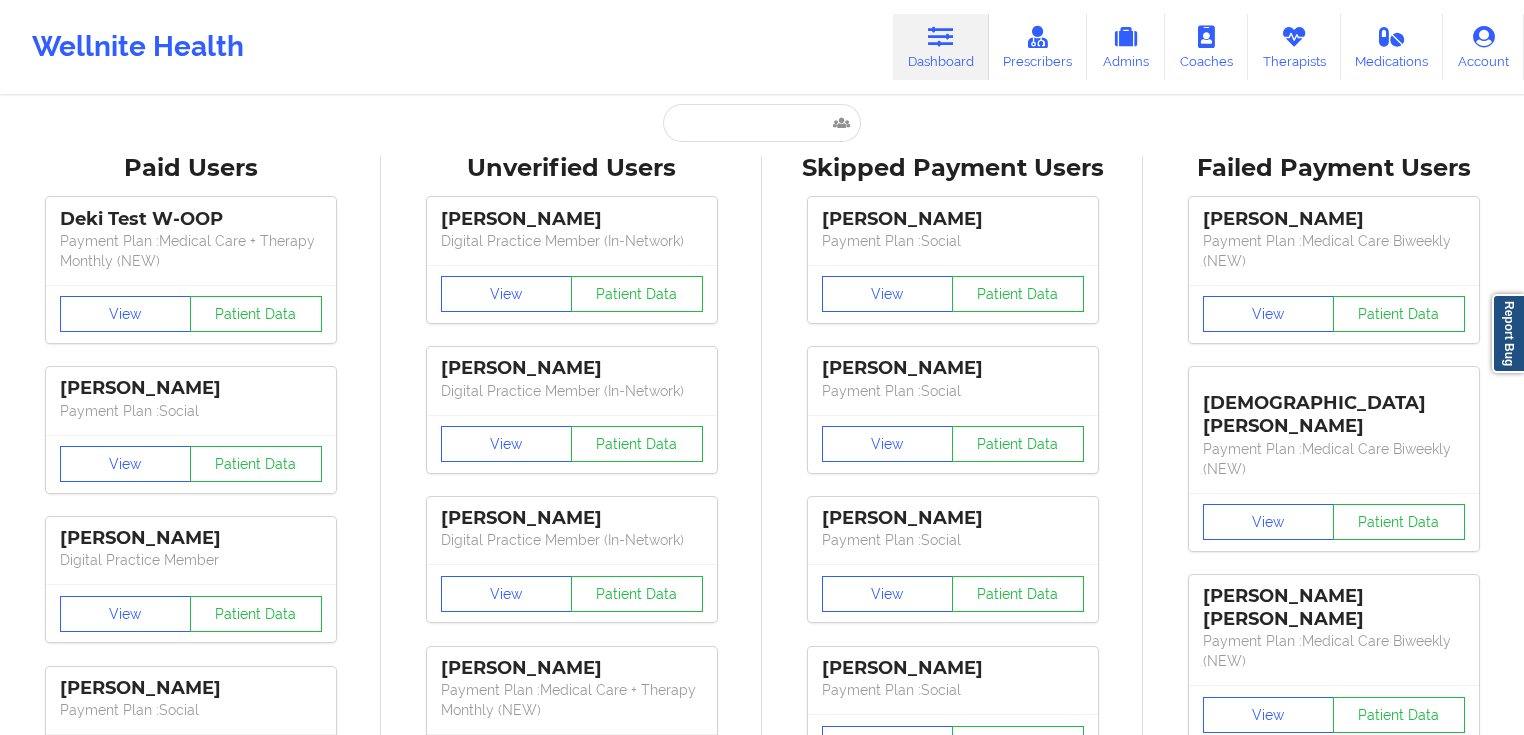 scroll, scrollTop: 0, scrollLeft: 0, axis: both 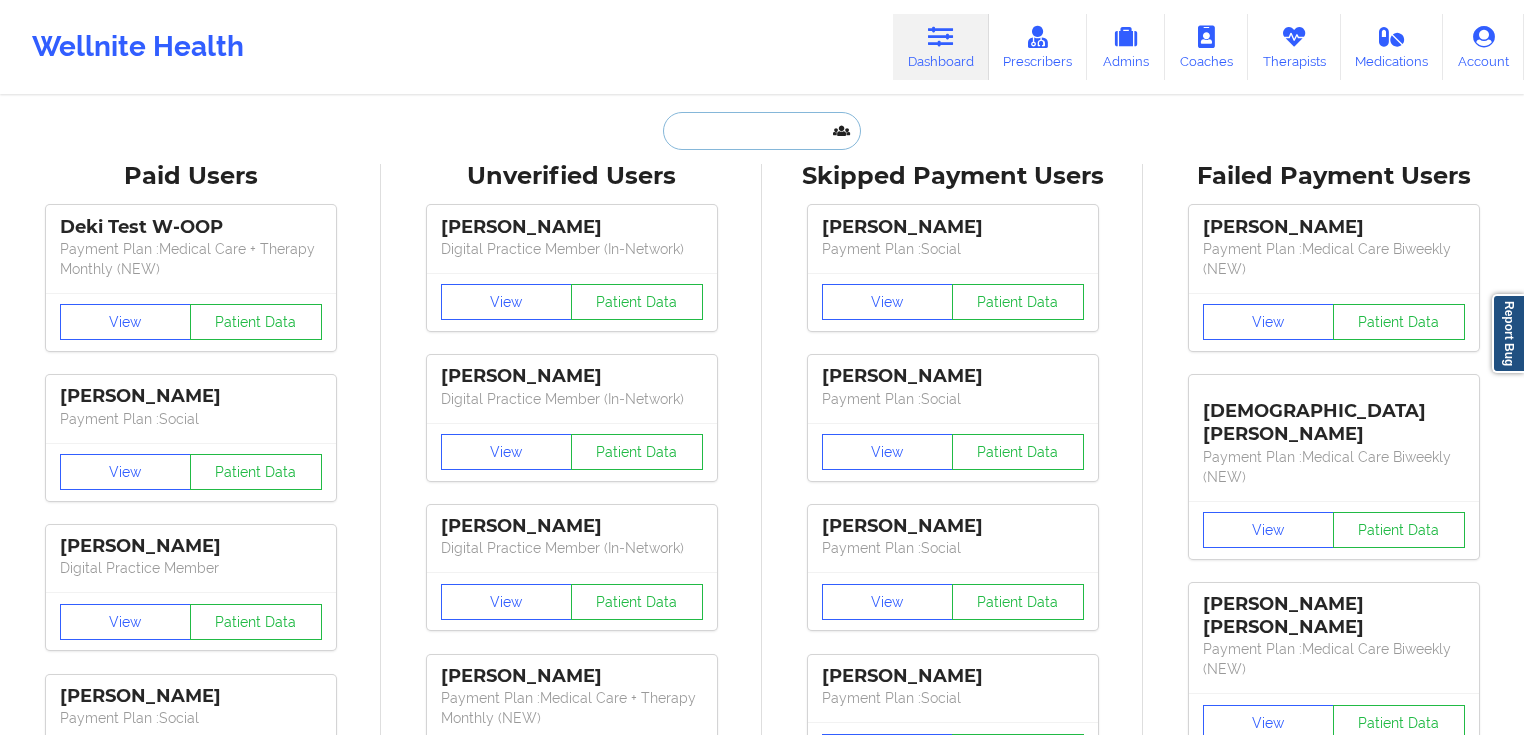 click at bounding box center (762, 131) 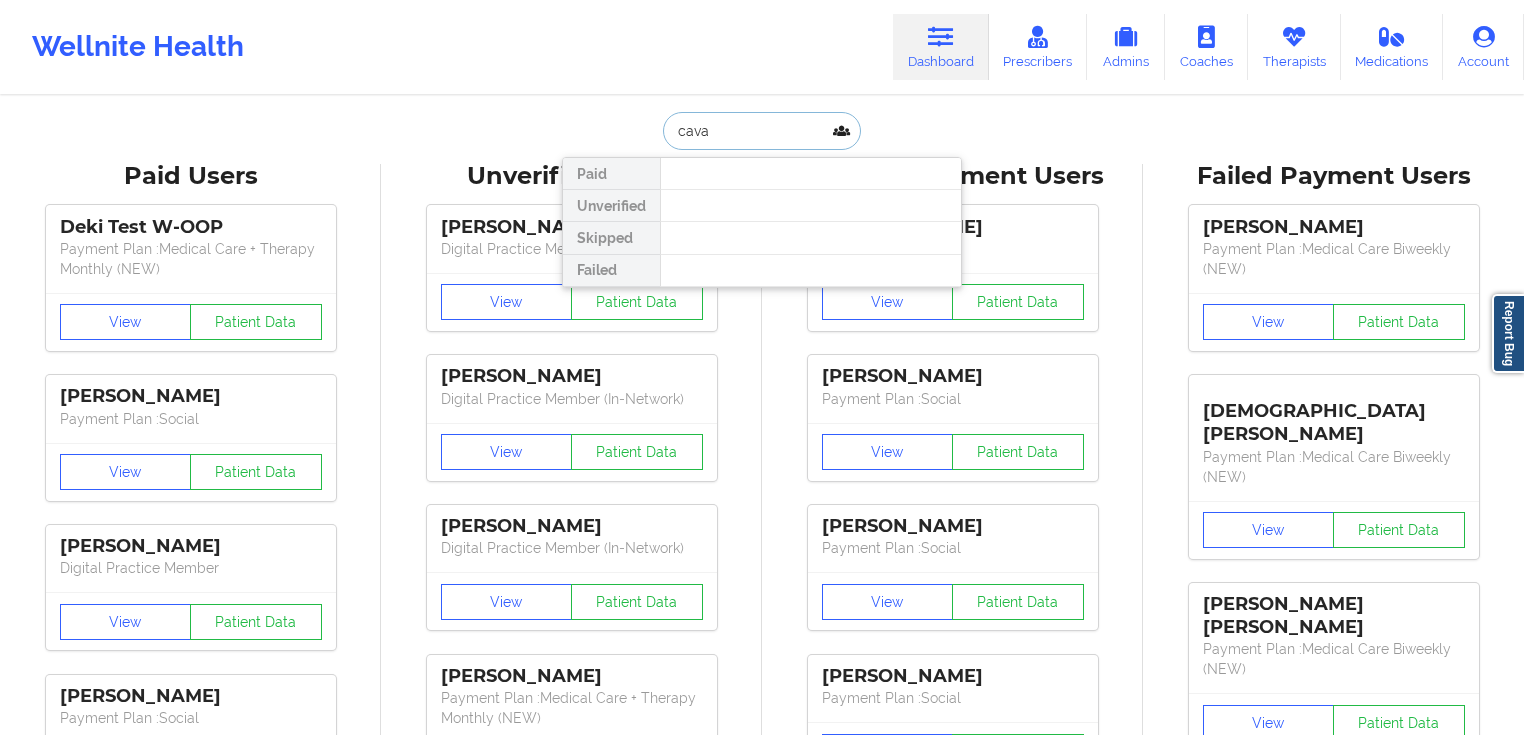 type on "cavan" 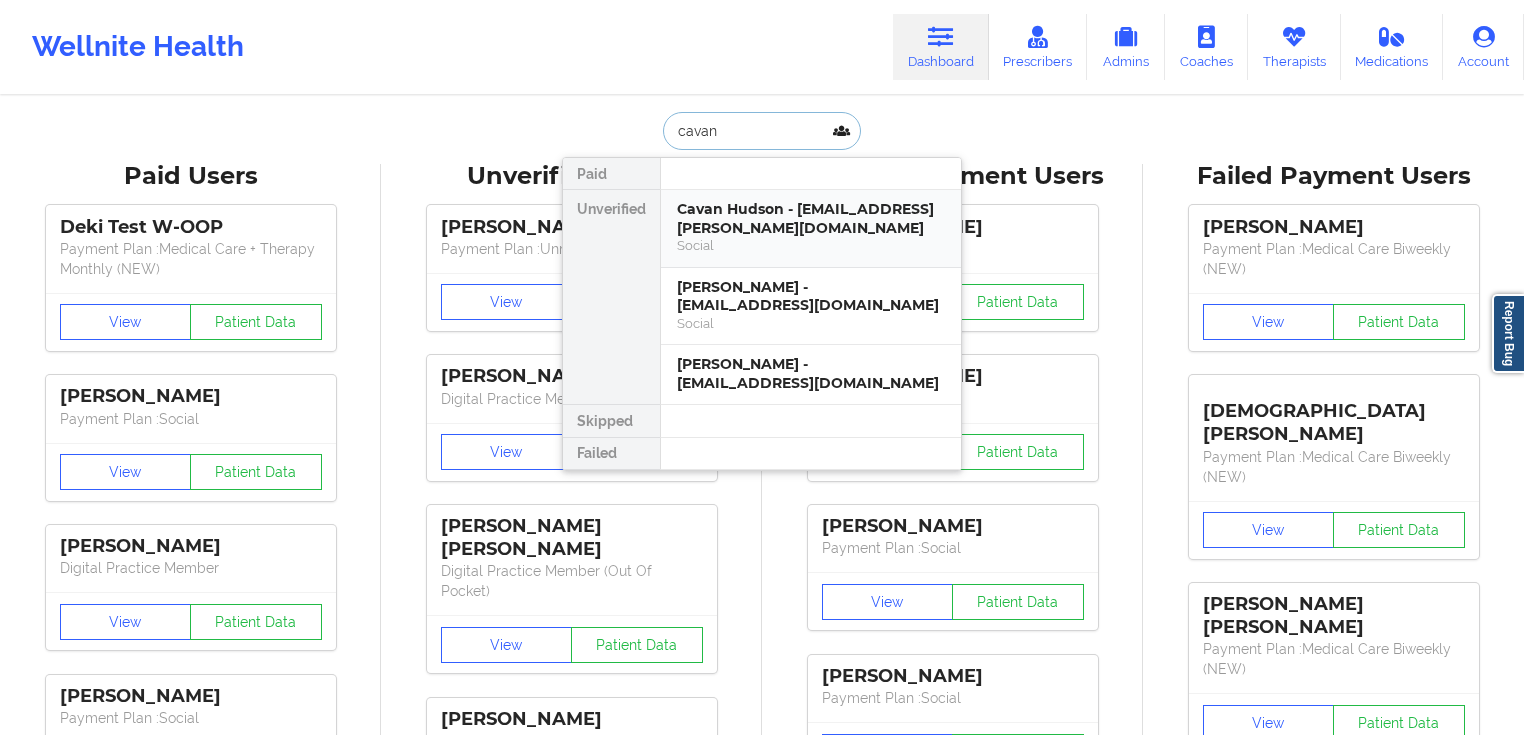 click on "Cavan Hudson - [EMAIL_ADDRESS][PERSON_NAME][DOMAIN_NAME]" at bounding box center (811, 218) 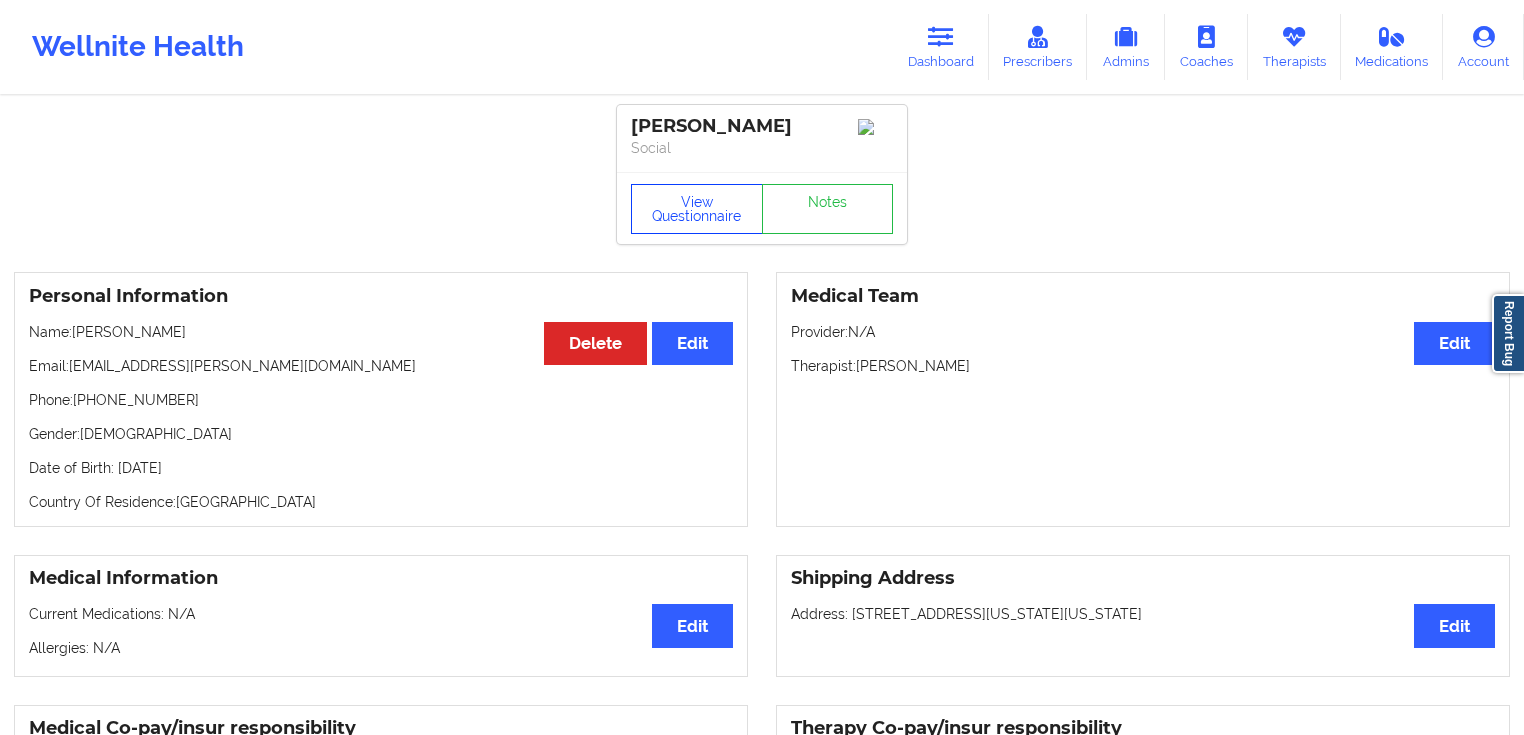 click on "View Questionnaire" at bounding box center [697, 209] 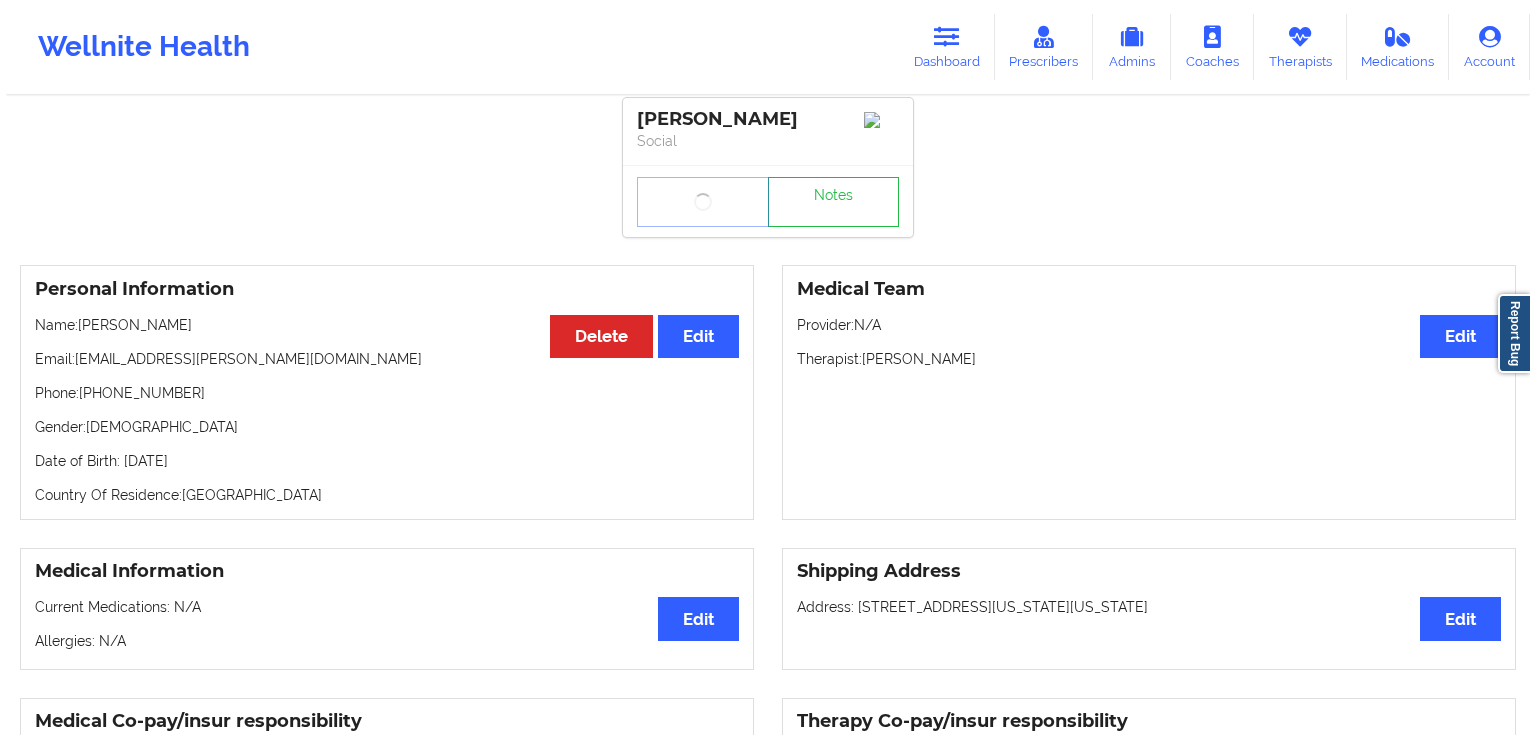 scroll, scrollTop: 0, scrollLeft: 0, axis: both 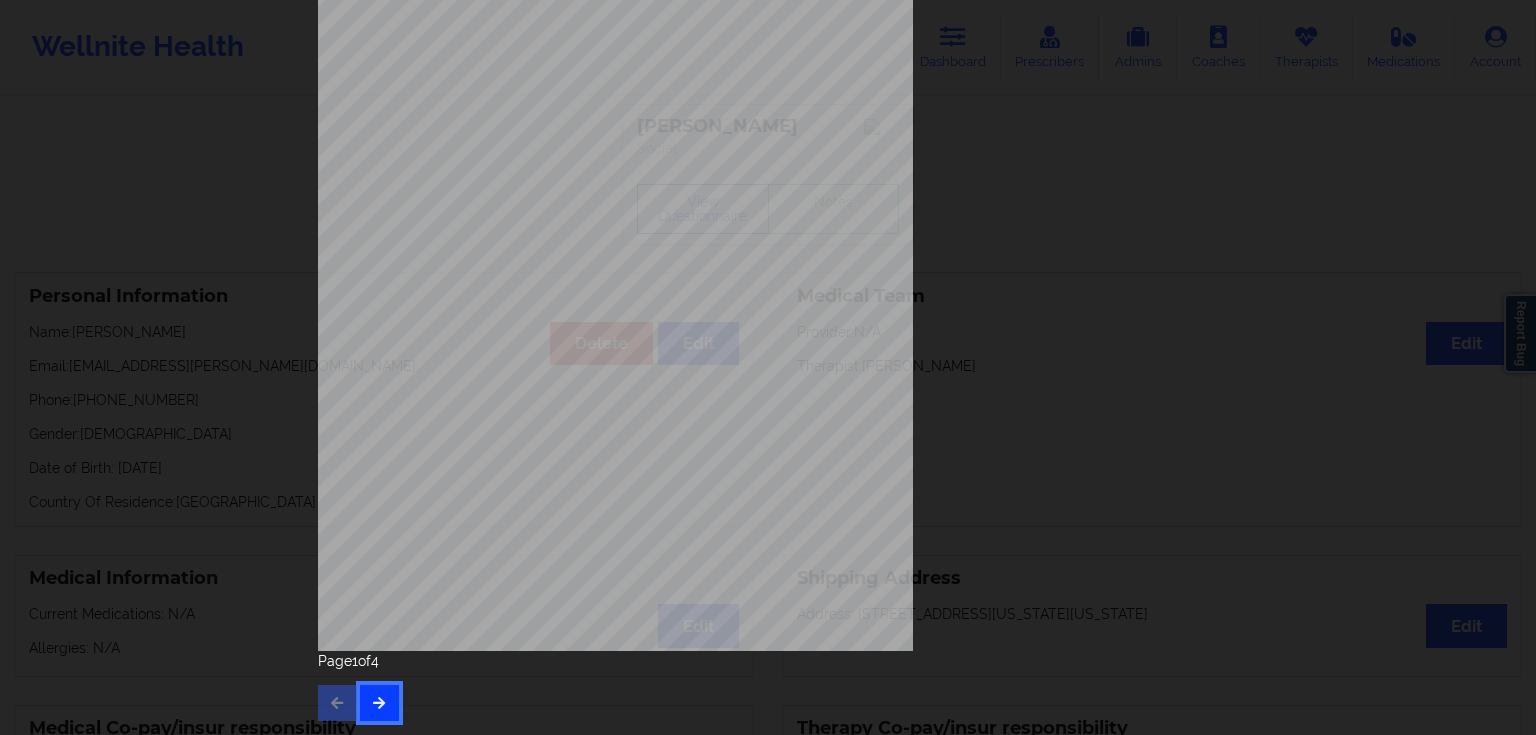 click at bounding box center (379, 703) 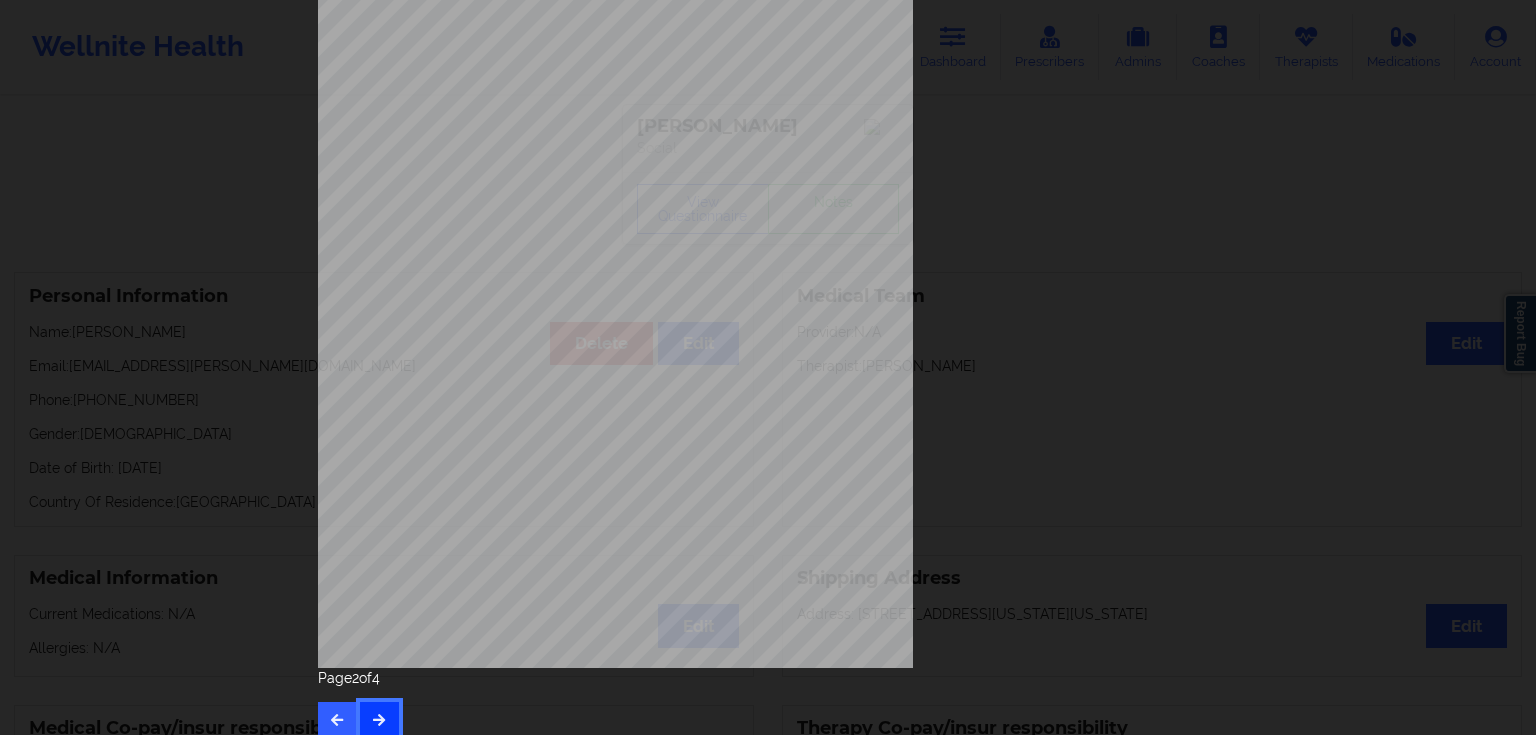 scroll, scrollTop: 219, scrollLeft: 0, axis: vertical 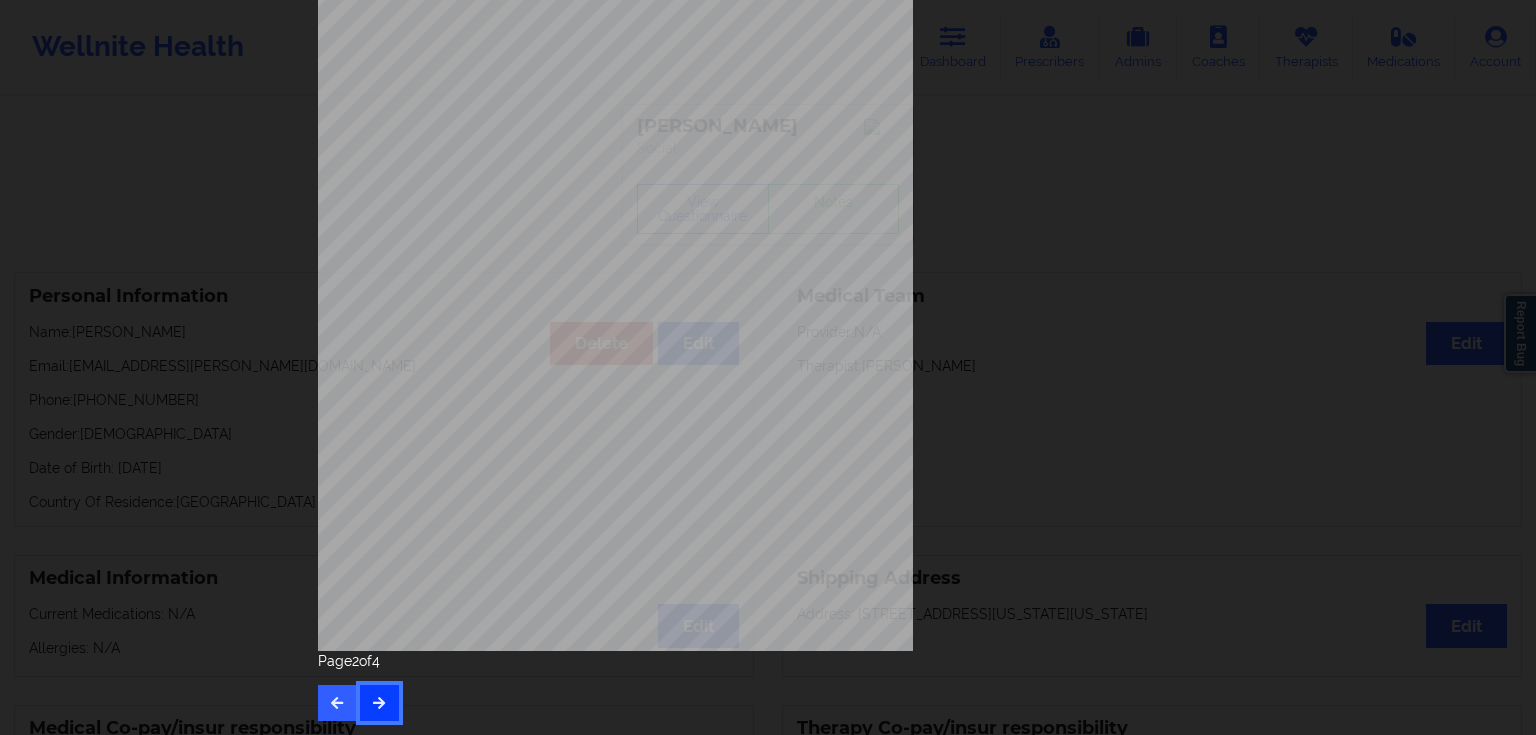 drag, startPoint x: 392, startPoint y: 711, endPoint x: 385, endPoint y: 700, distance: 13.038404 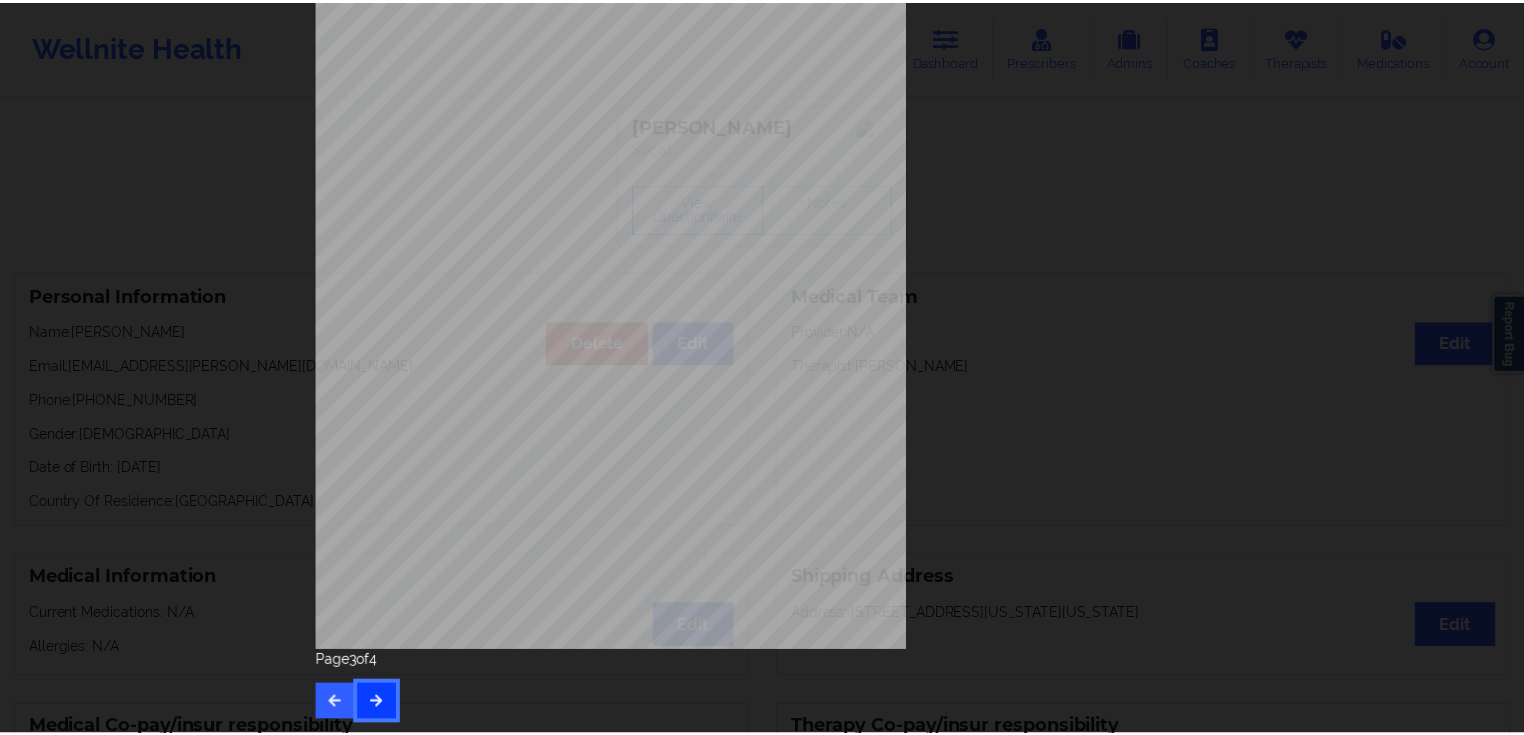 scroll, scrollTop: 0, scrollLeft: 0, axis: both 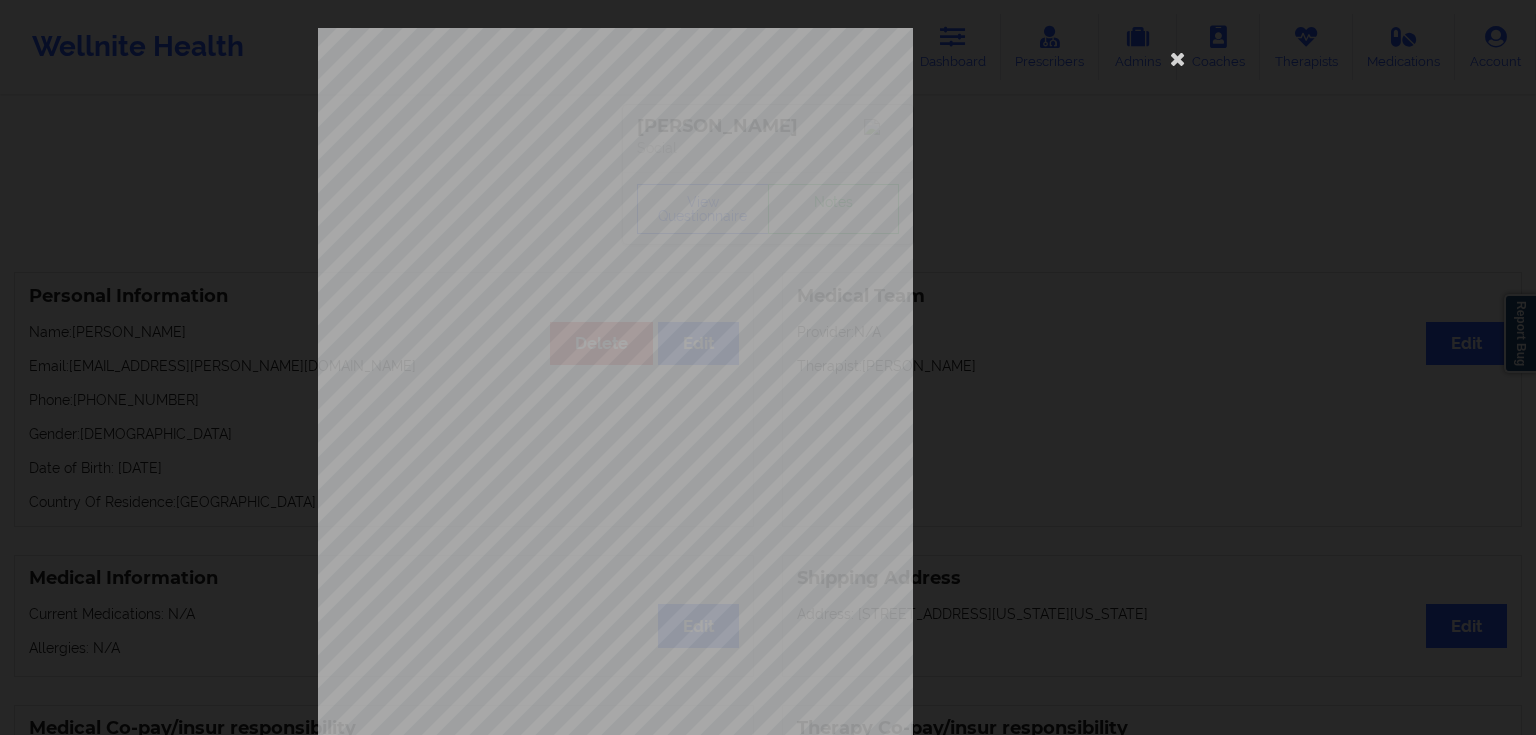 click on "Back cover of insurance image Insurance company type details by patient commercial Insurance Member ID for patient YBC23K186457 Insurance company name details by patient BCBS KC Insurance Company Identity number by patient BCBS KC Insurance dependency status details by patient Own coverage Payment plan chosen by patient together" at bounding box center [768, 449] 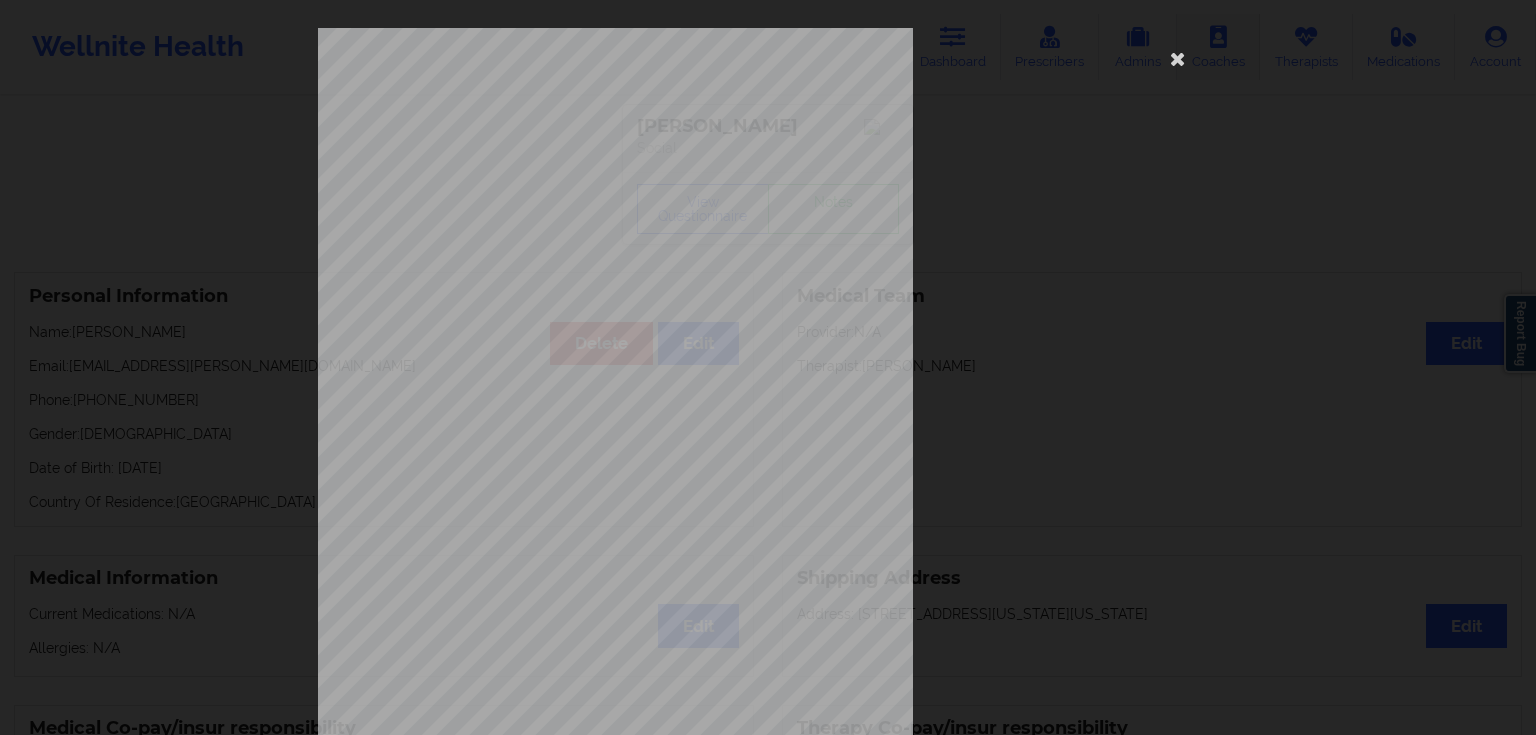 click at bounding box center (1178, 58) 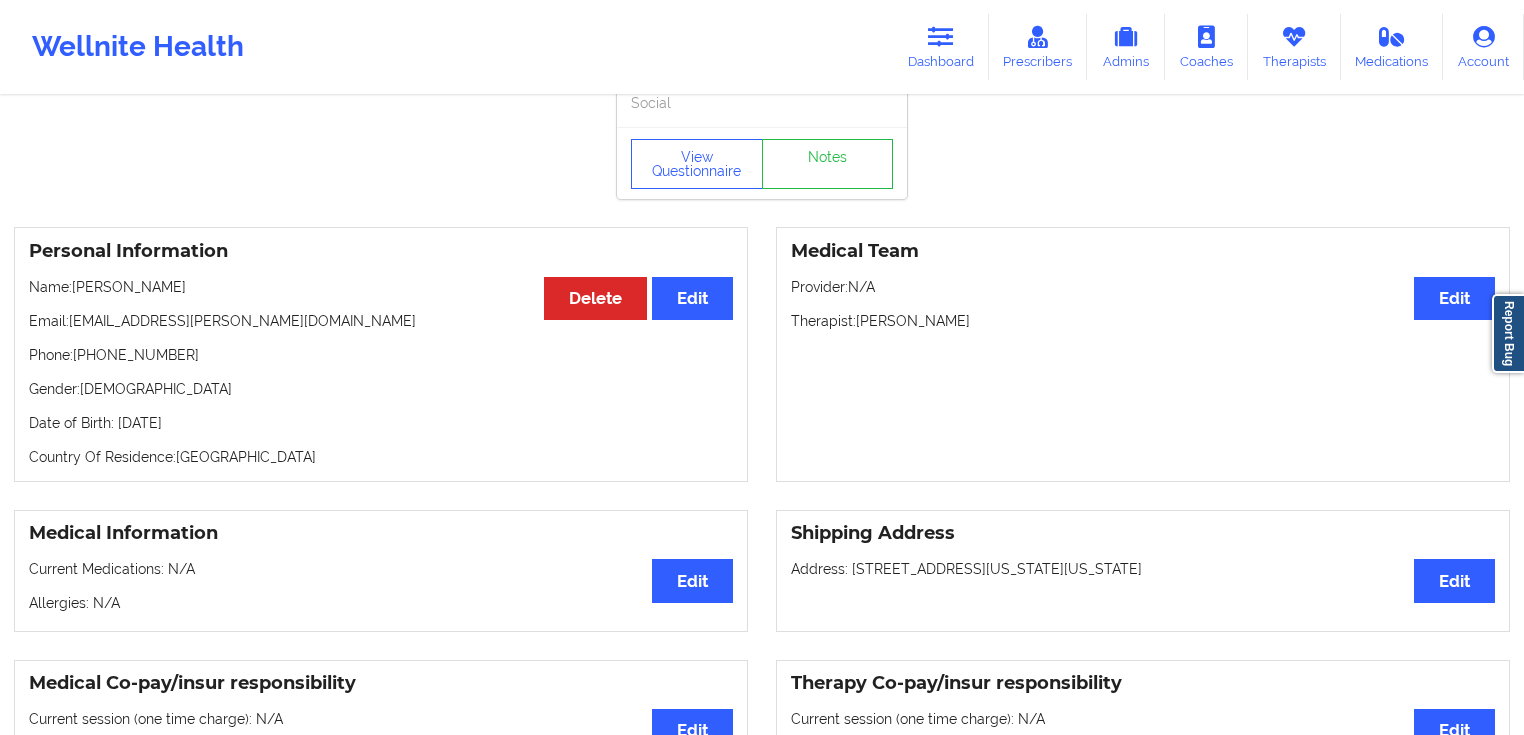 scroll, scrollTop: 240, scrollLeft: 0, axis: vertical 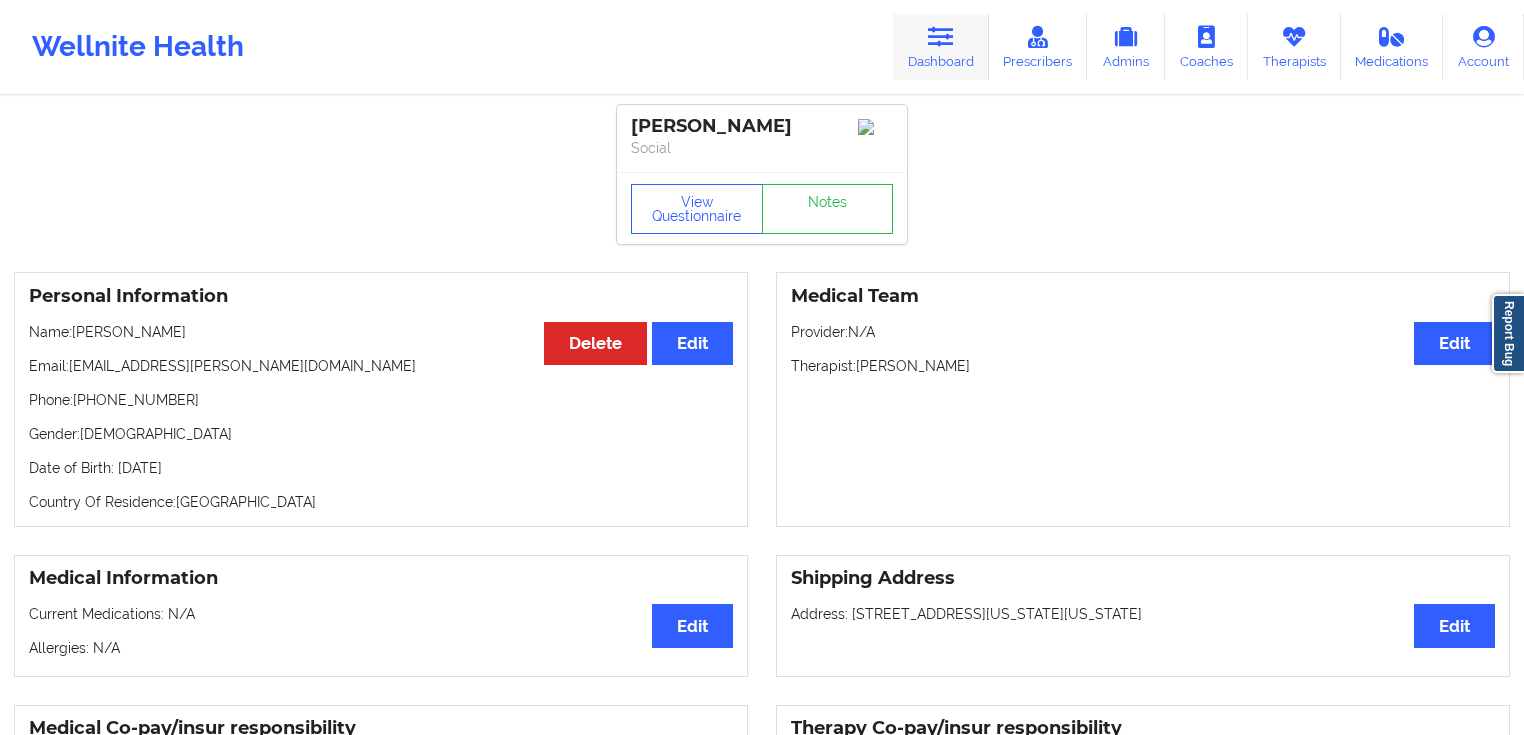 drag, startPoint x: 934, startPoint y: 52, endPoint x: 924, endPoint y: 56, distance: 10.770329 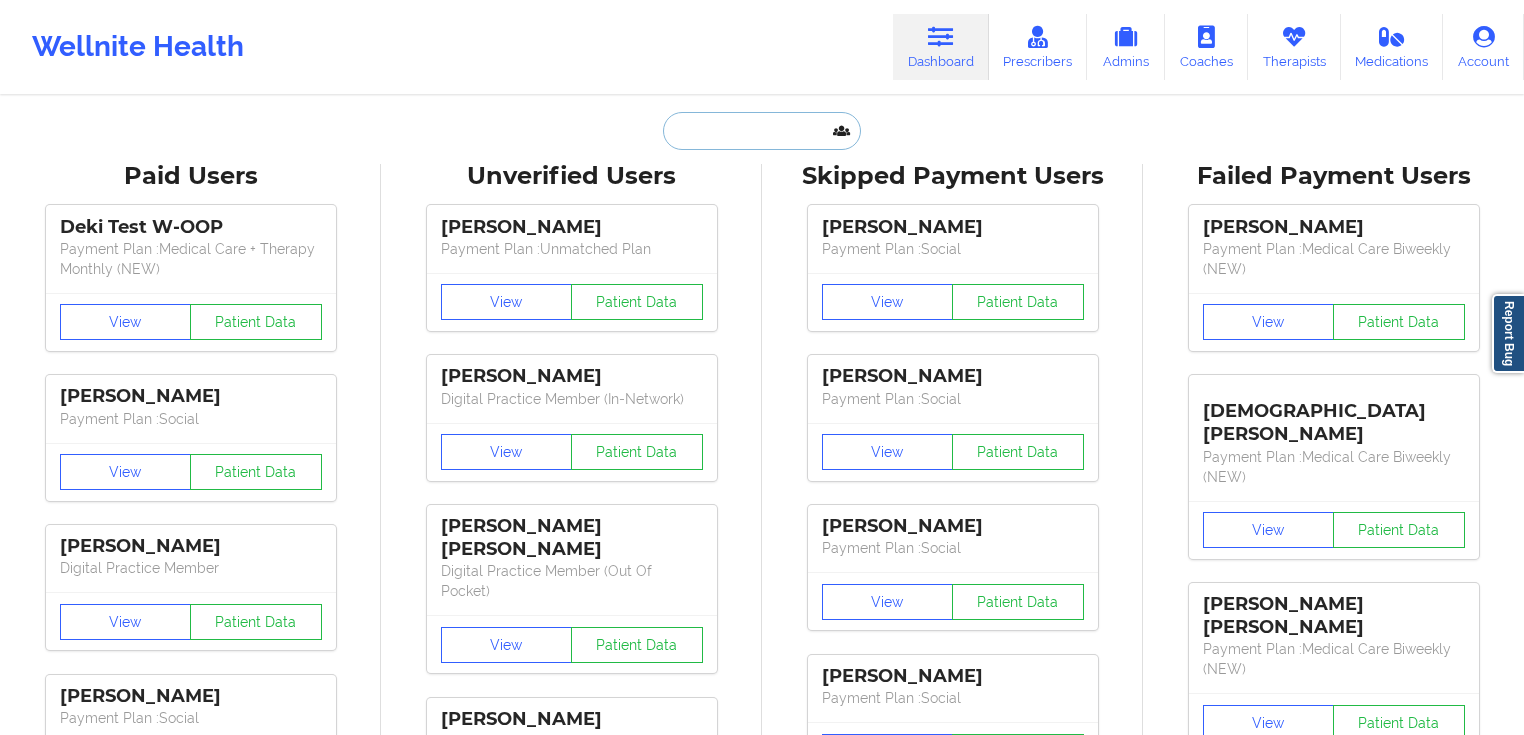 click at bounding box center [762, 131] 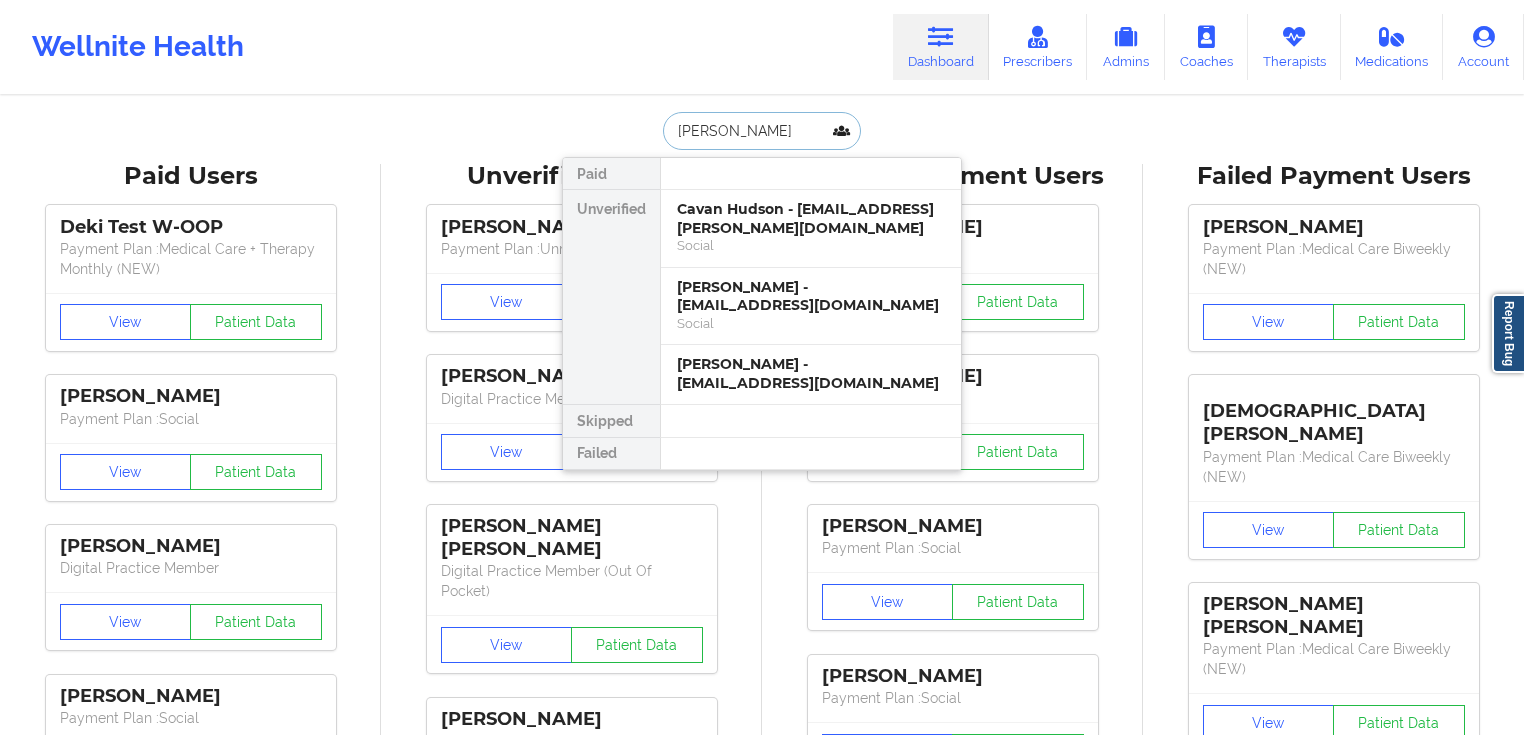 type on "[PERSON_NAME]" 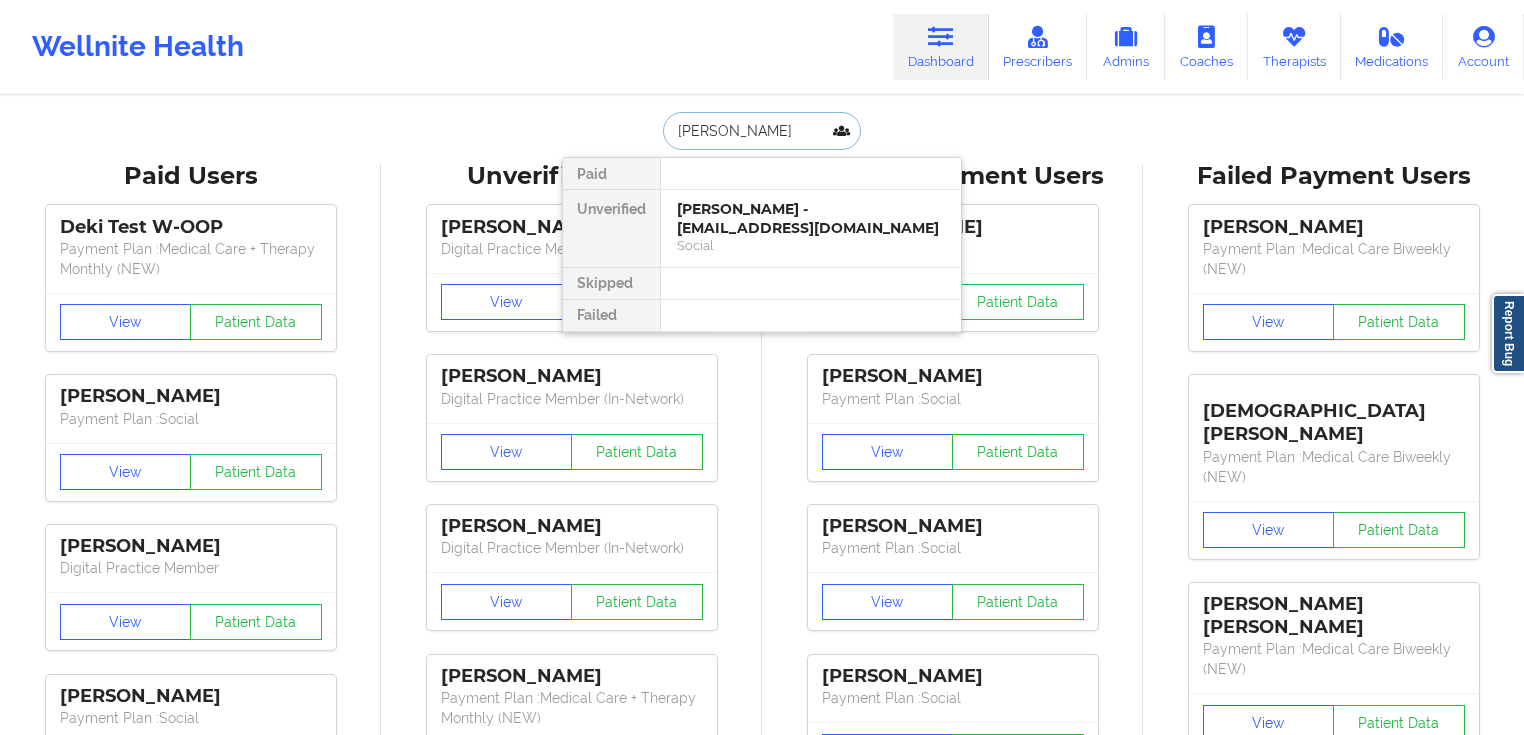 click on "[PERSON_NAME] - [EMAIL_ADDRESS][DOMAIN_NAME]" at bounding box center (811, 218) 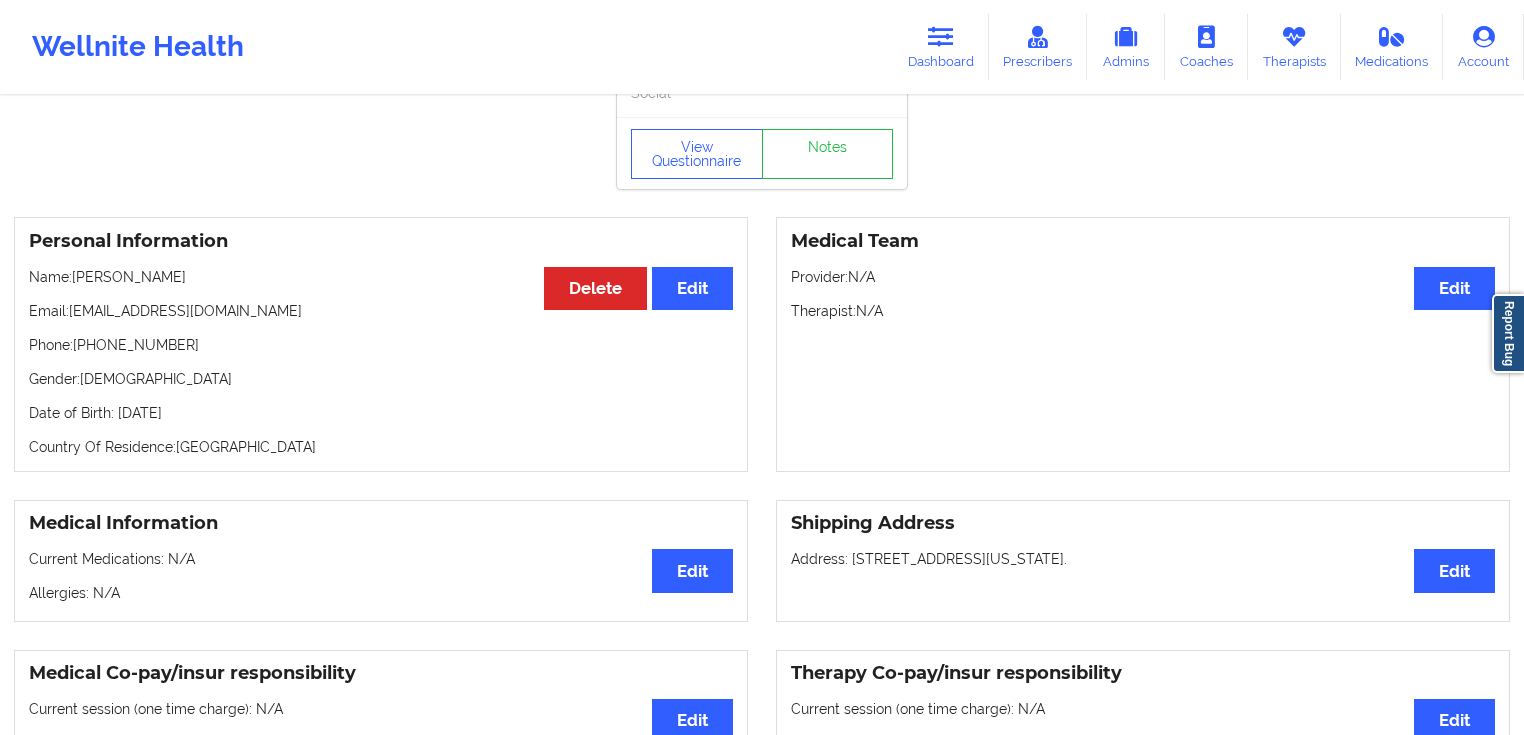 scroll, scrollTop: 49, scrollLeft: 0, axis: vertical 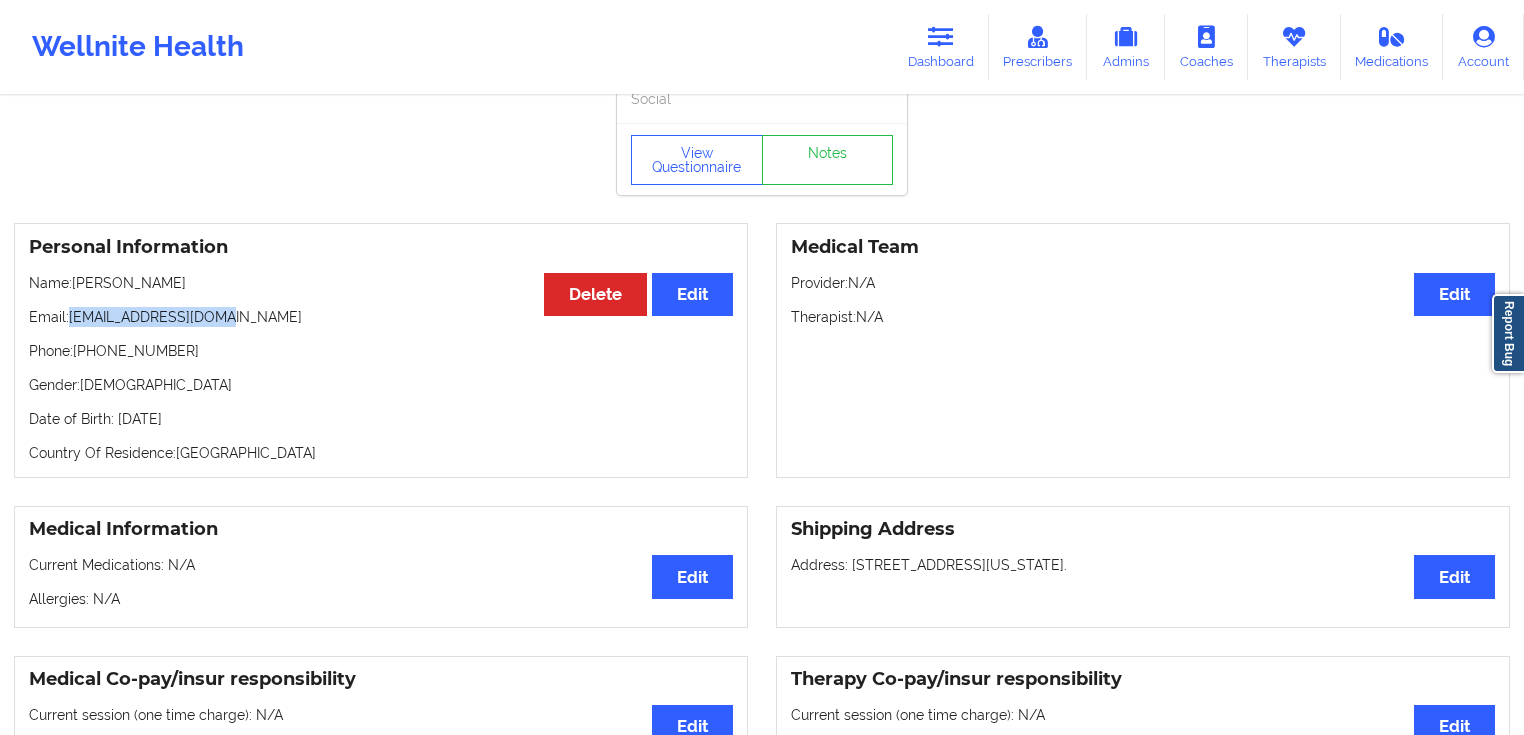 drag, startPoint x: 213, startPoint y: 329, endPoint x: 69, endPoint y: 324, distance: 144.08678 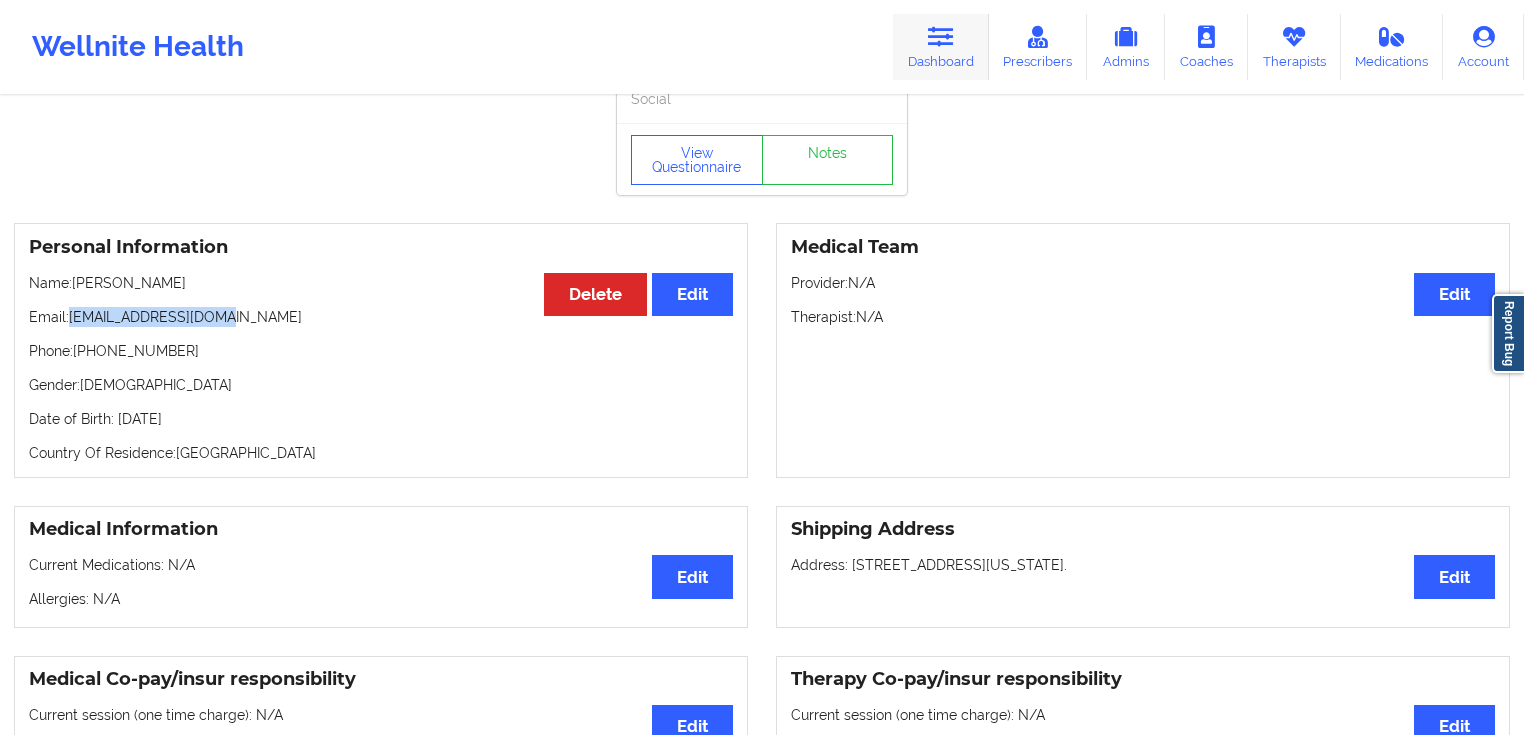 click at bounding box center [941, 37] 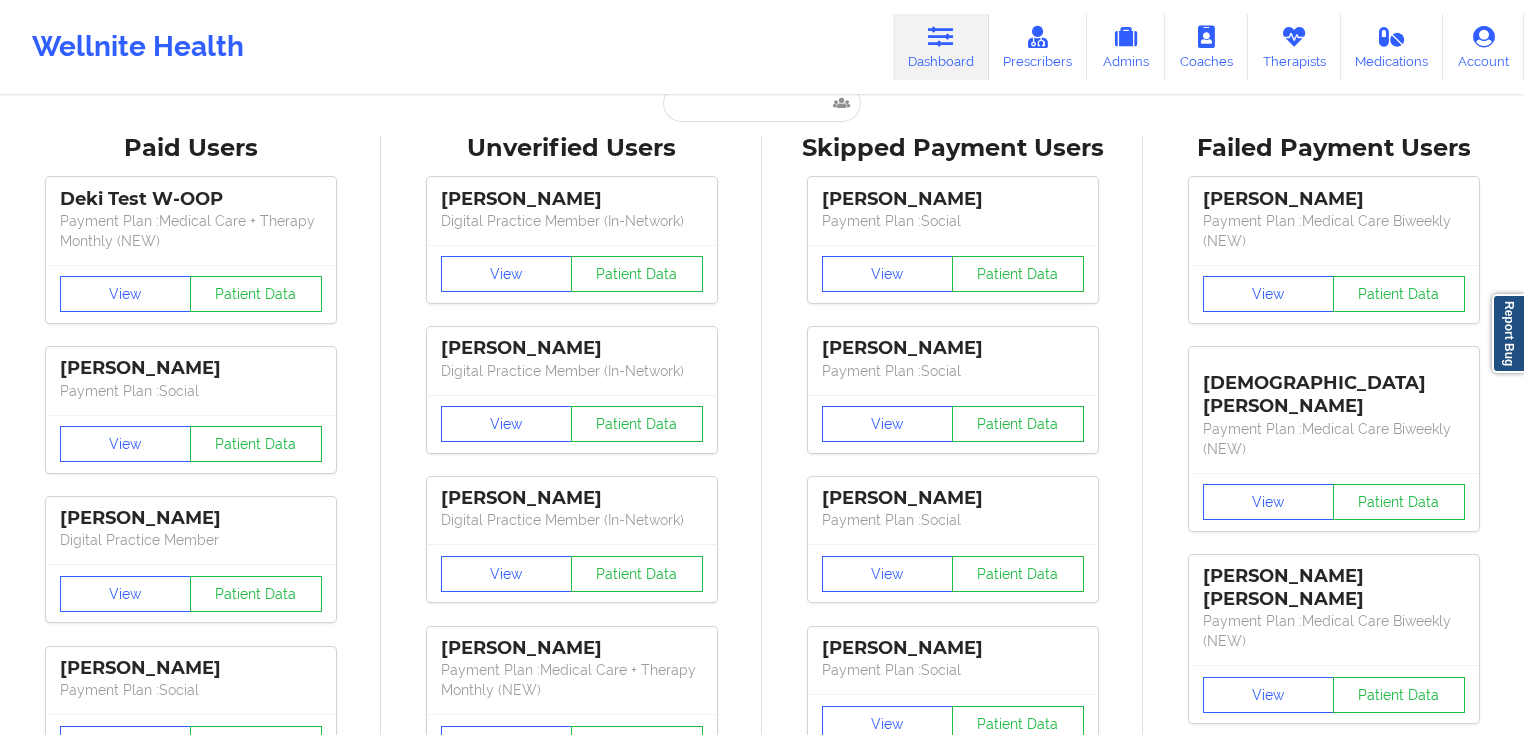 scroll, scrollTop: 0, scrollLeft: 0, axis: both 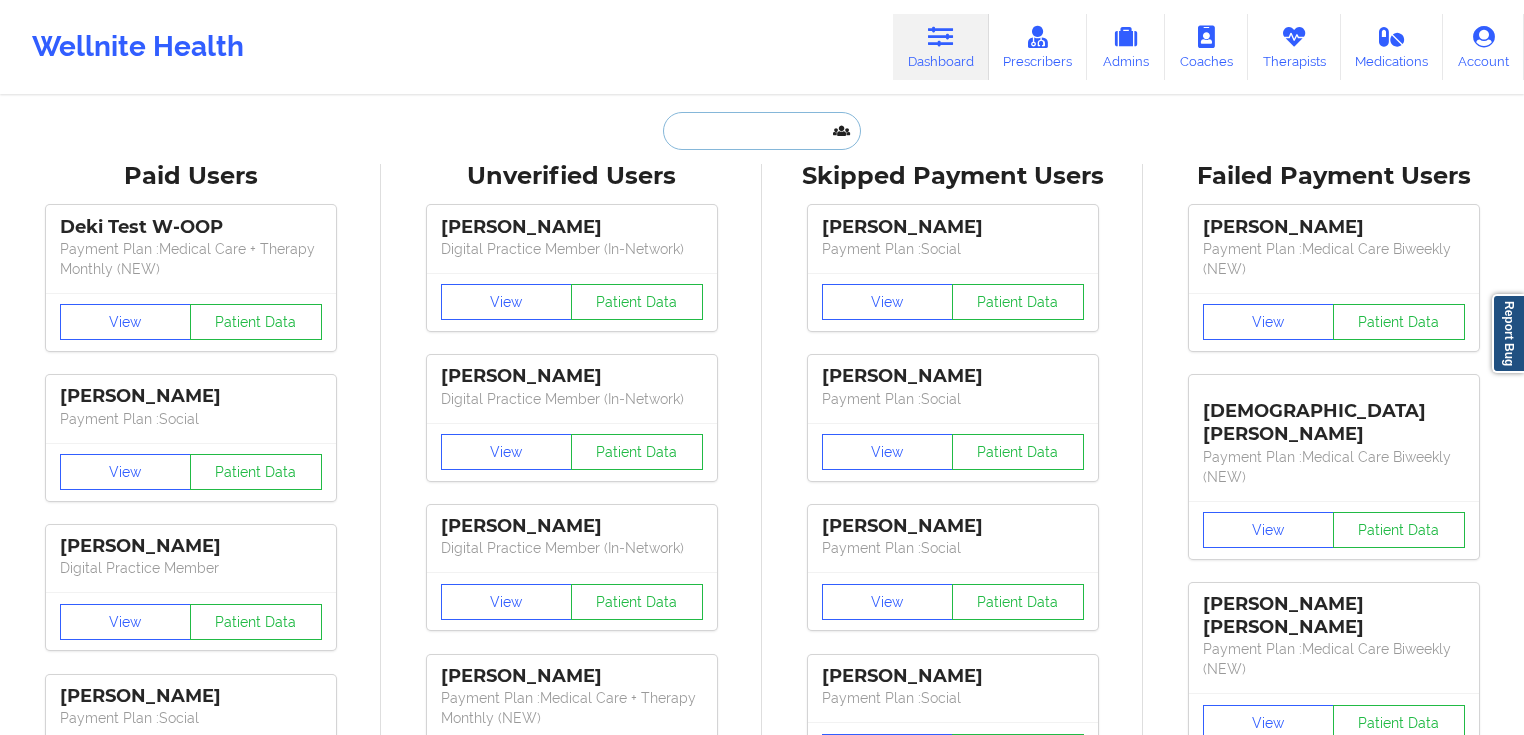 click at bounding box center (762, 131) 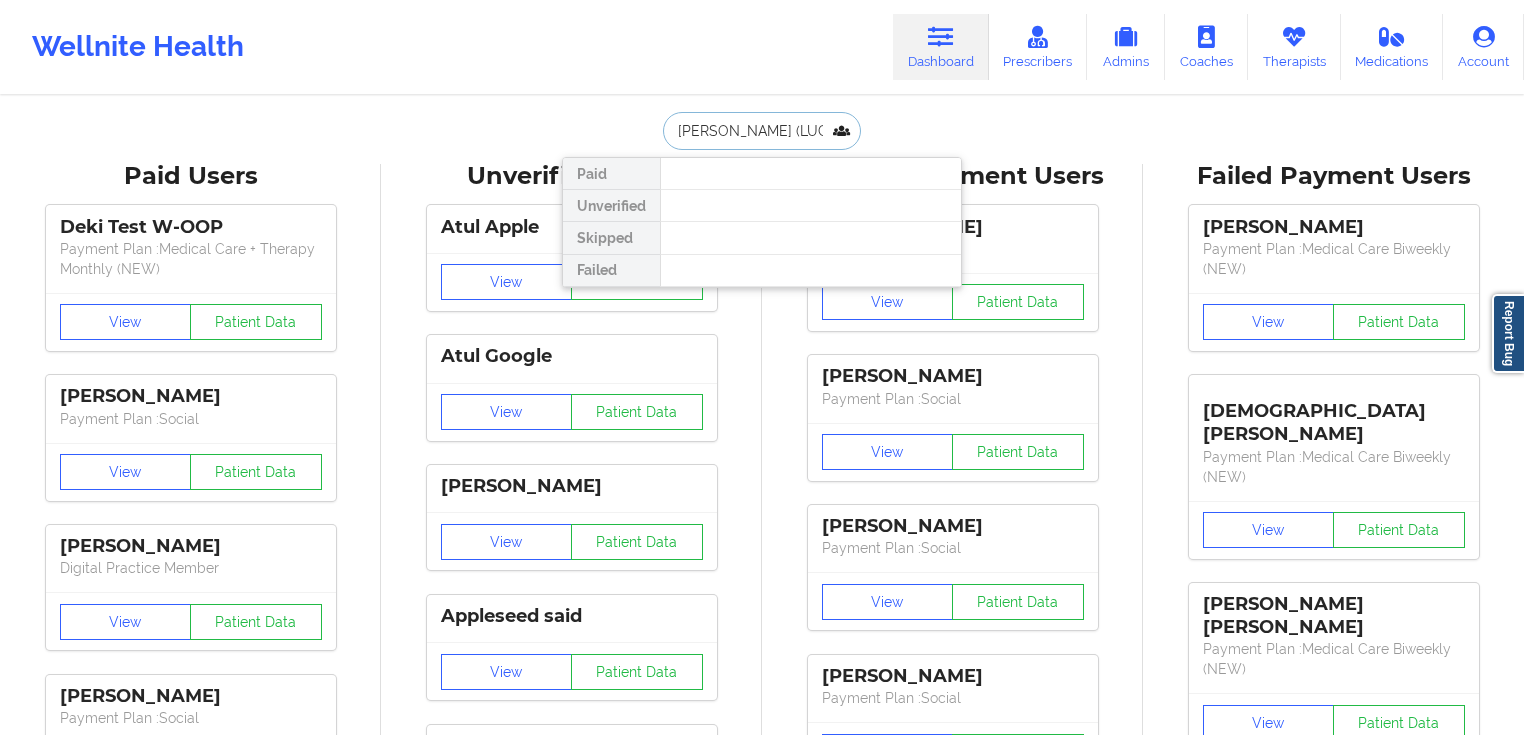 drag, startPoint x: 818, startPoint y: 127, endPoint x: 763, endPoint y: 126, distance: 55.00909 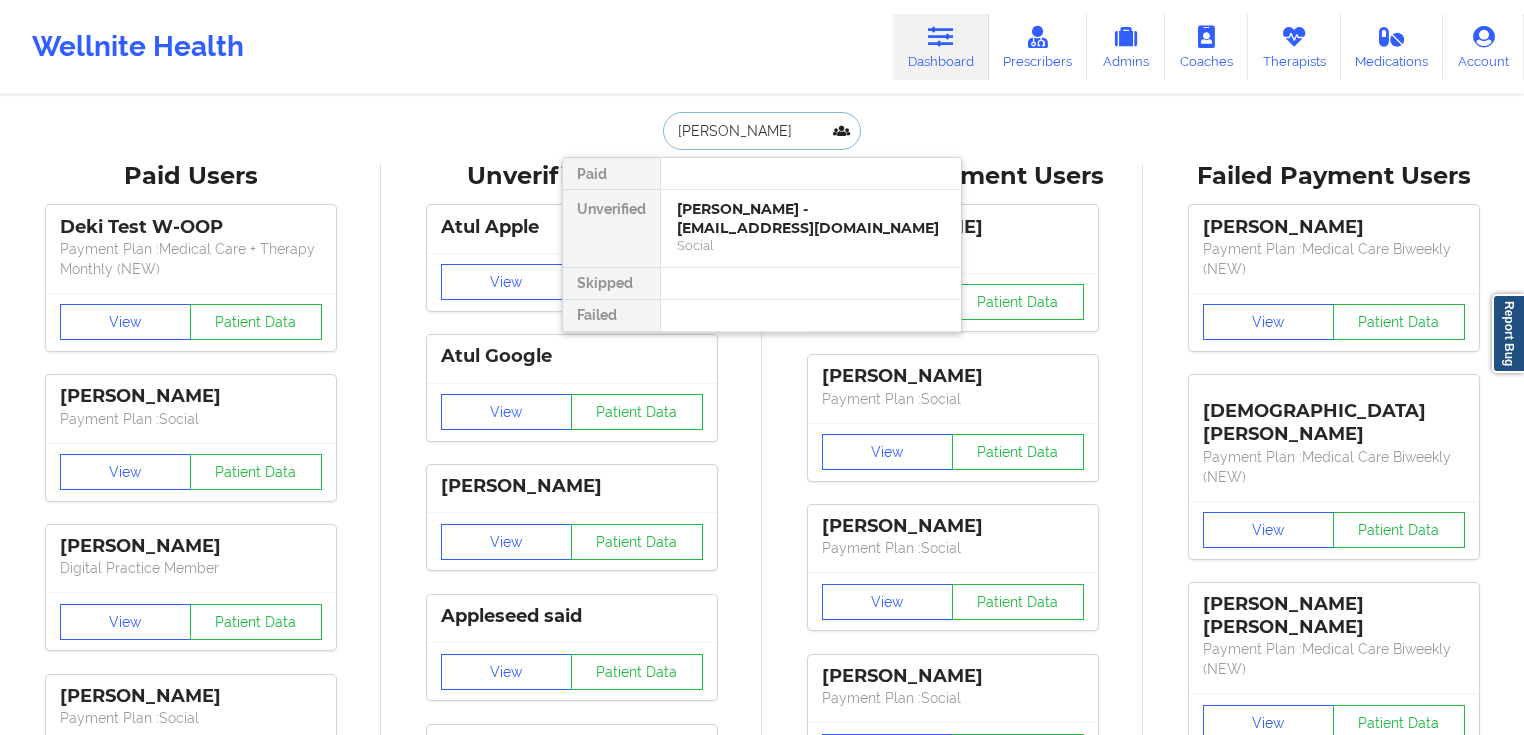 click on "[PERSON_NAME]  - [EMAIL_ADDRESS][DOMAIN_NAME]" at bounding box center [811, 218] 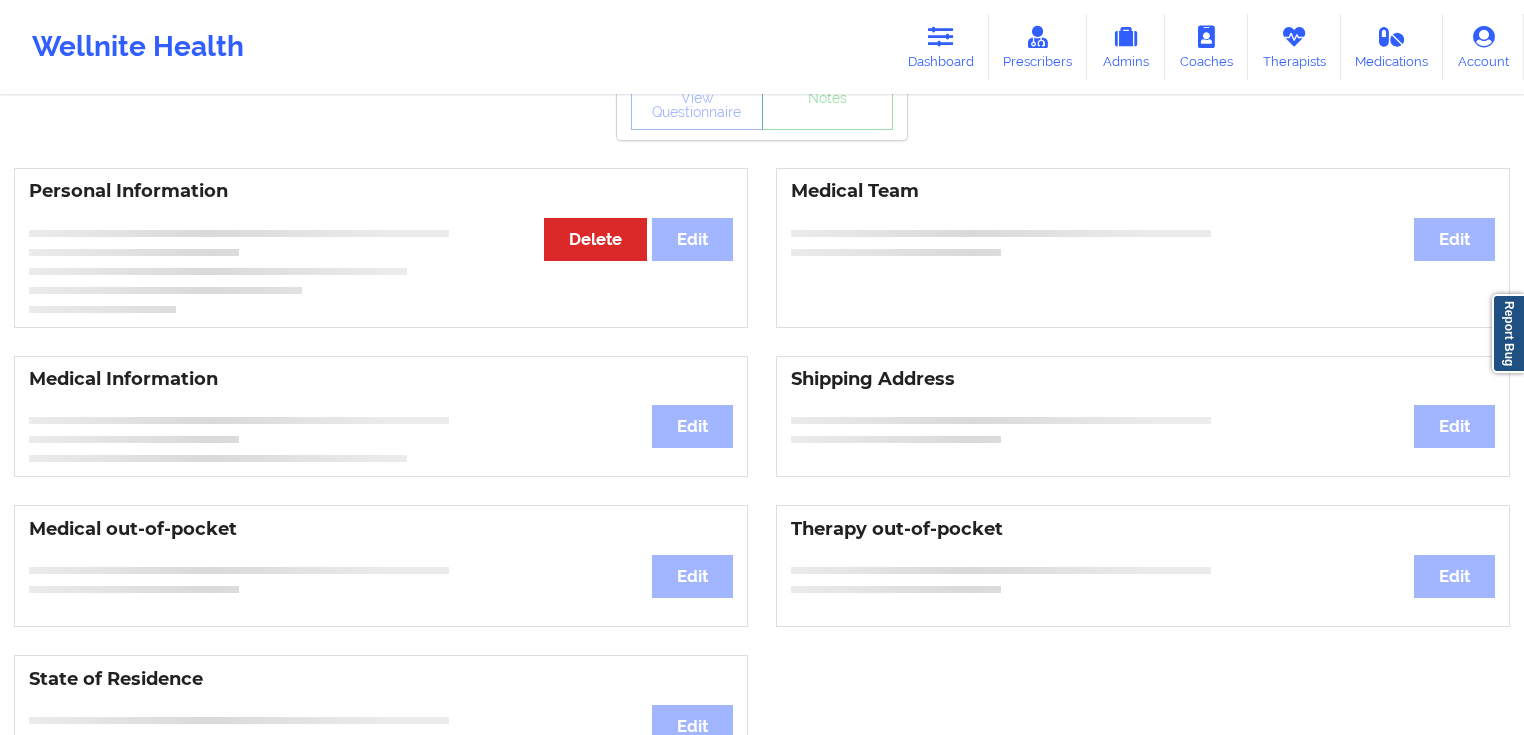 scroll, scrollTop: 80, scrollLeft: 0, axis: vertical 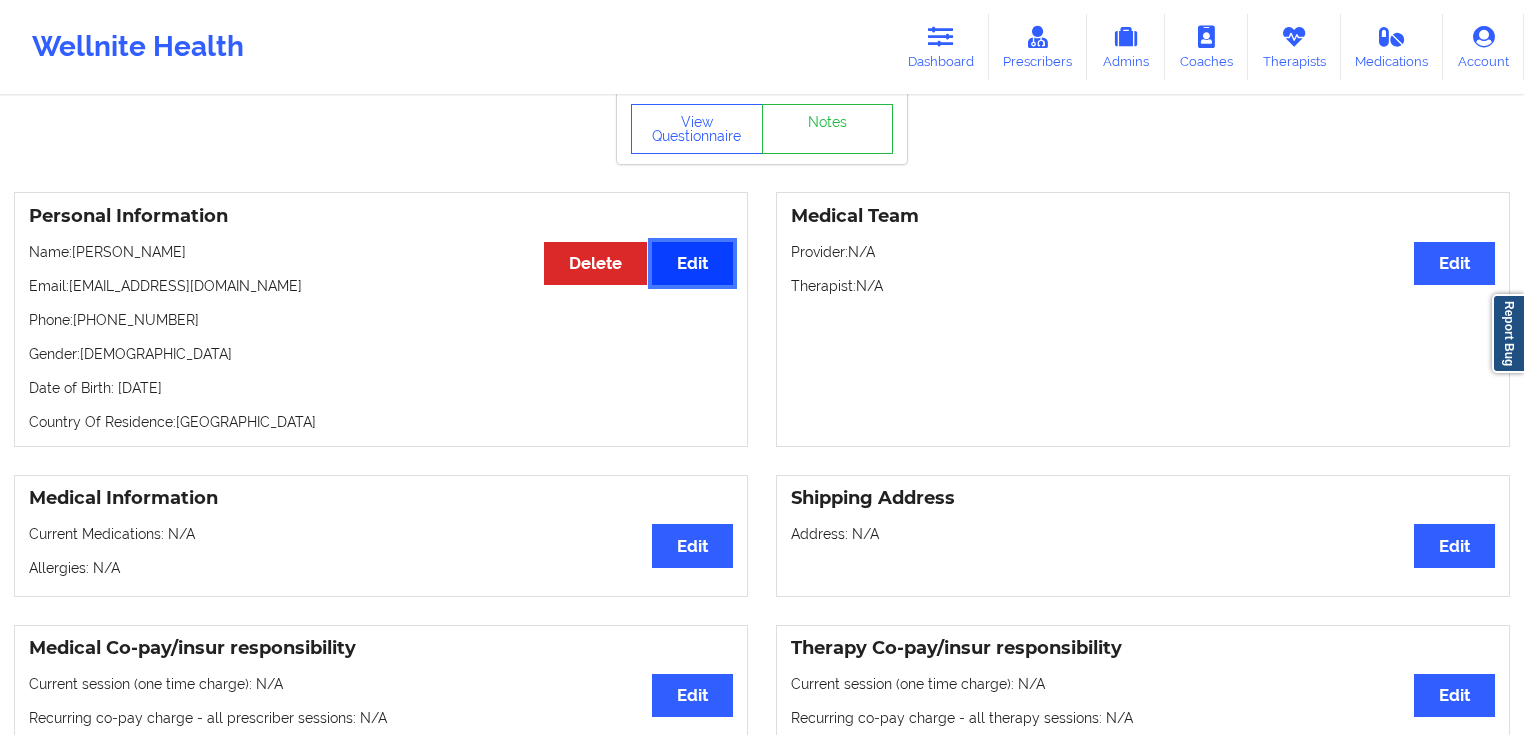 click on "Edit" at bounding box center [692, 263] 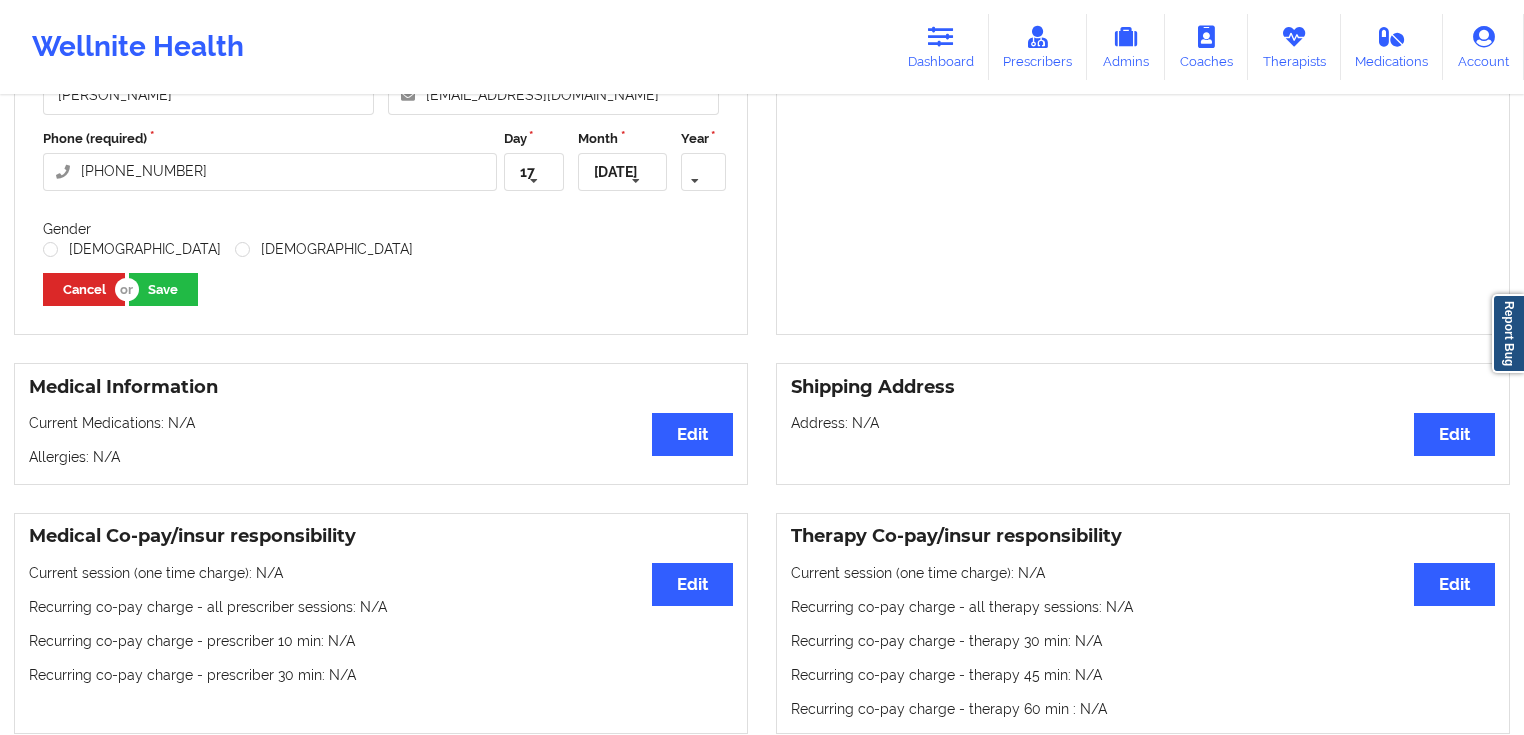 scroll, scrollTop: 160, scrollLeft: 0, axis: vertical 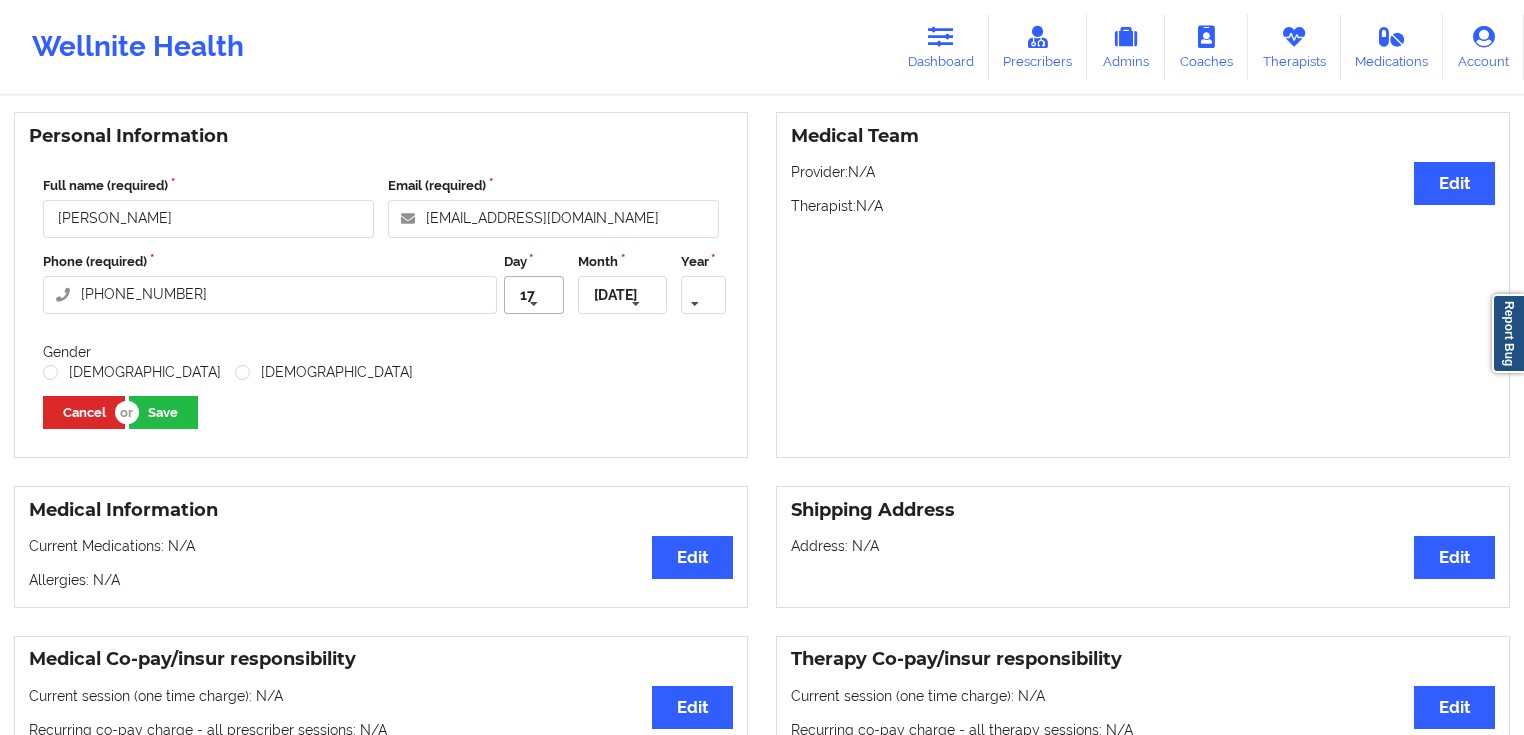click at bounding box center (534, 304) 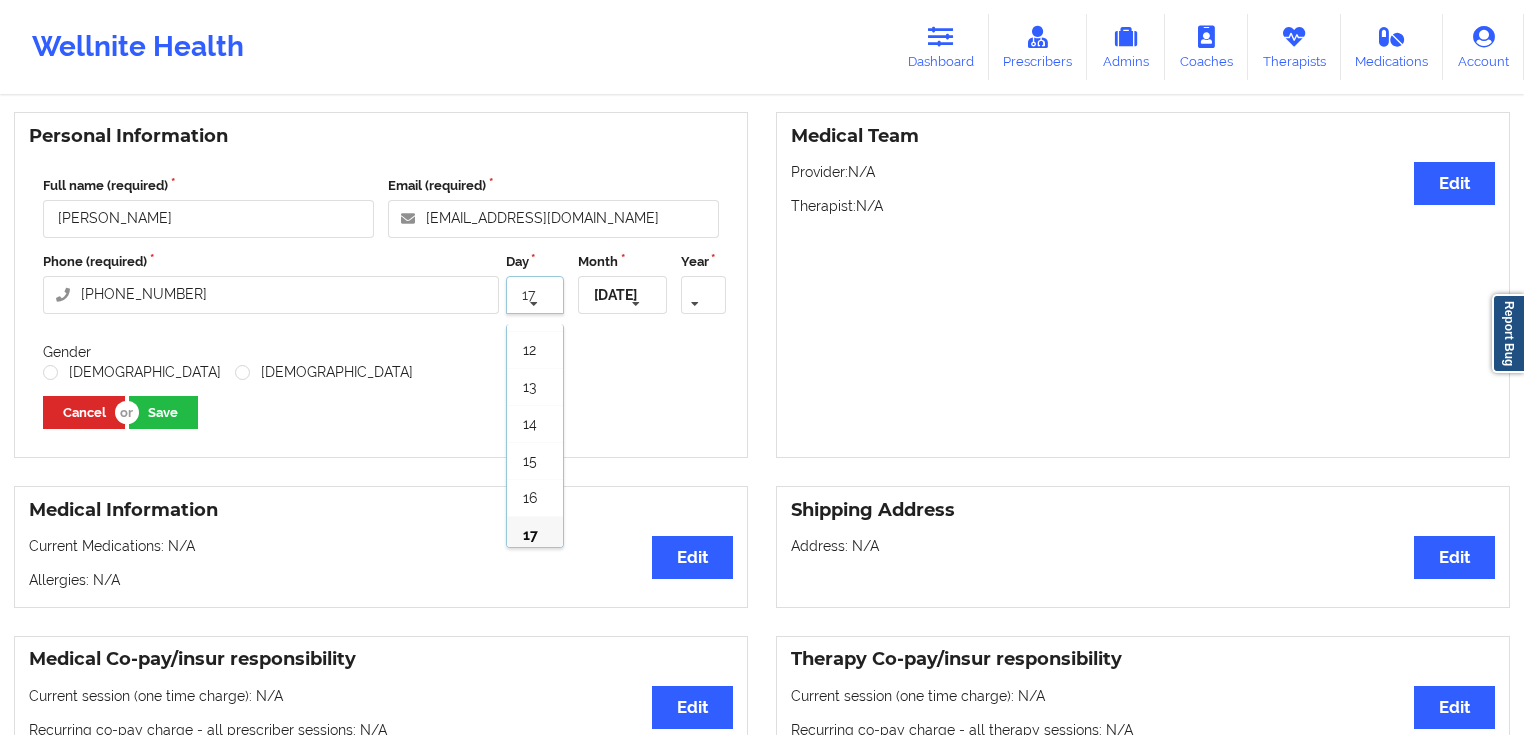 click at bounding box center [534, 304] 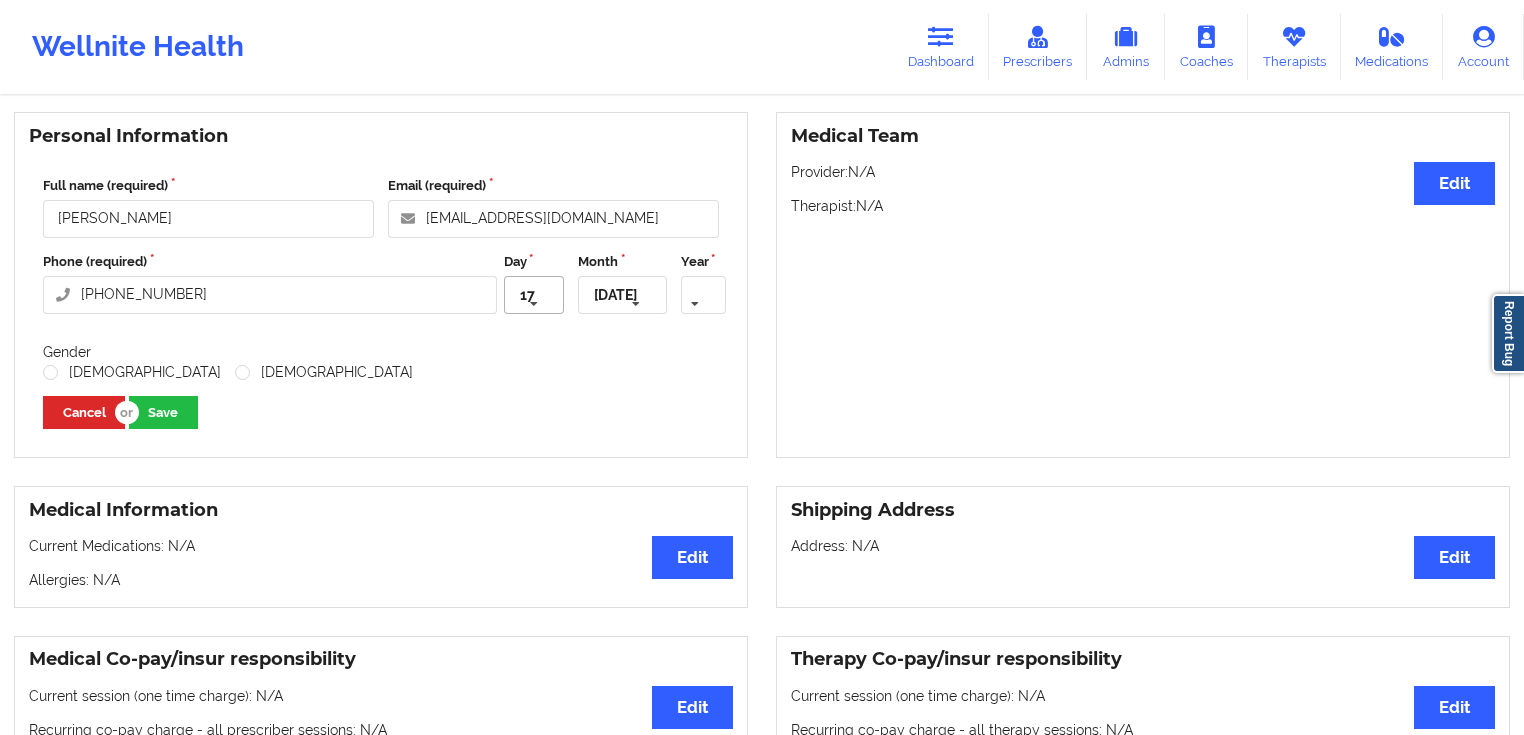 click at bounding box center (534, 304) 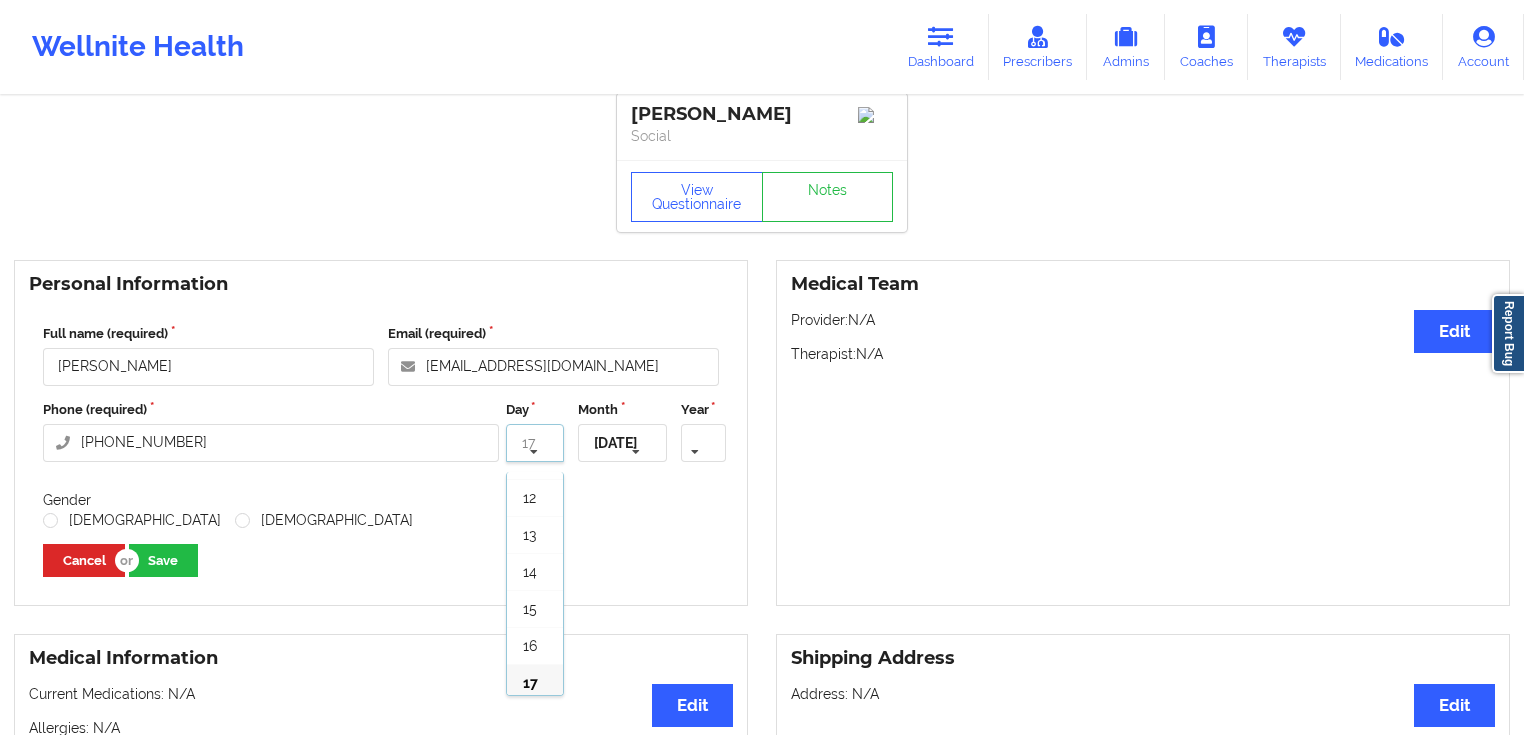 scroll, scrollTop: 0, scrollLeft: 0, axis: both 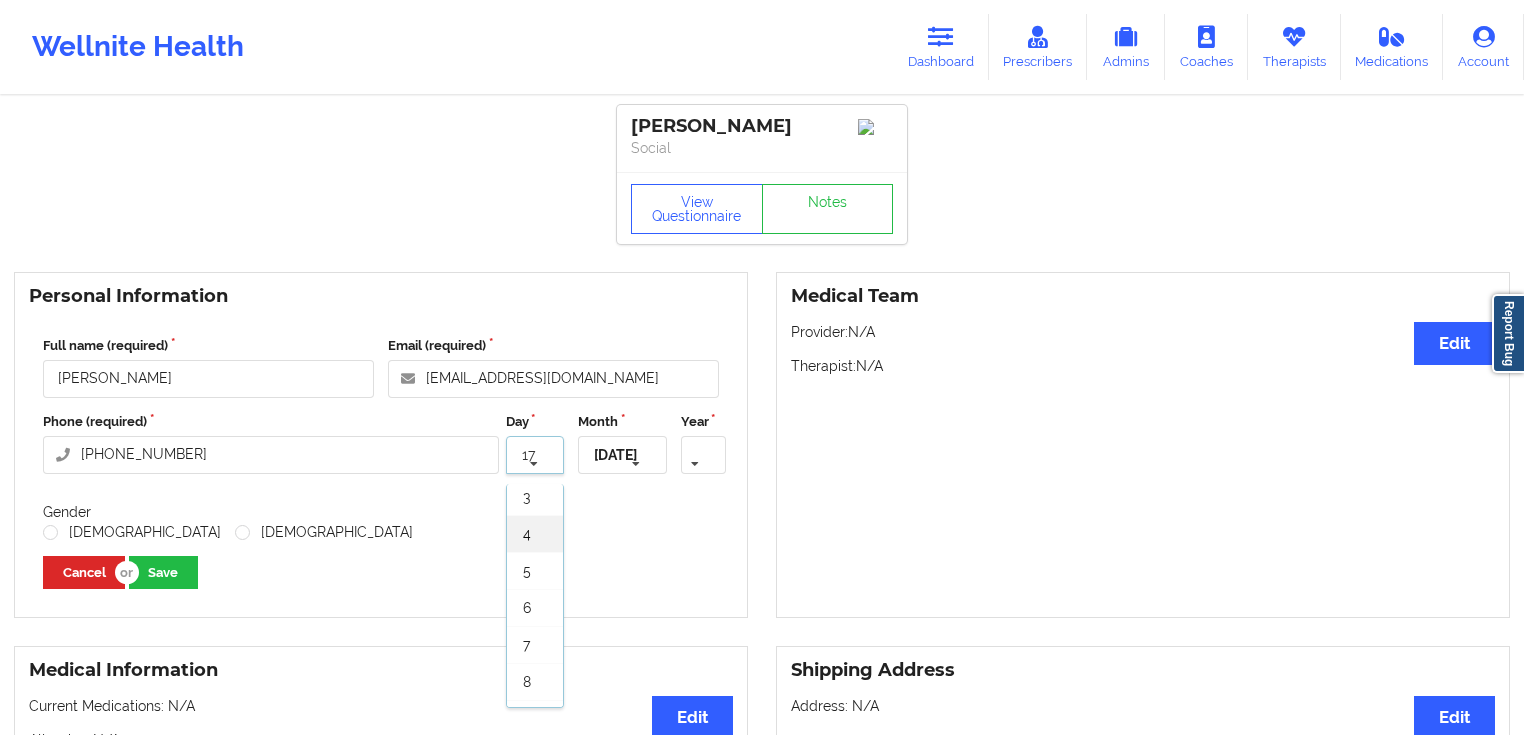 click on "4" at bounding box center (535, 533) 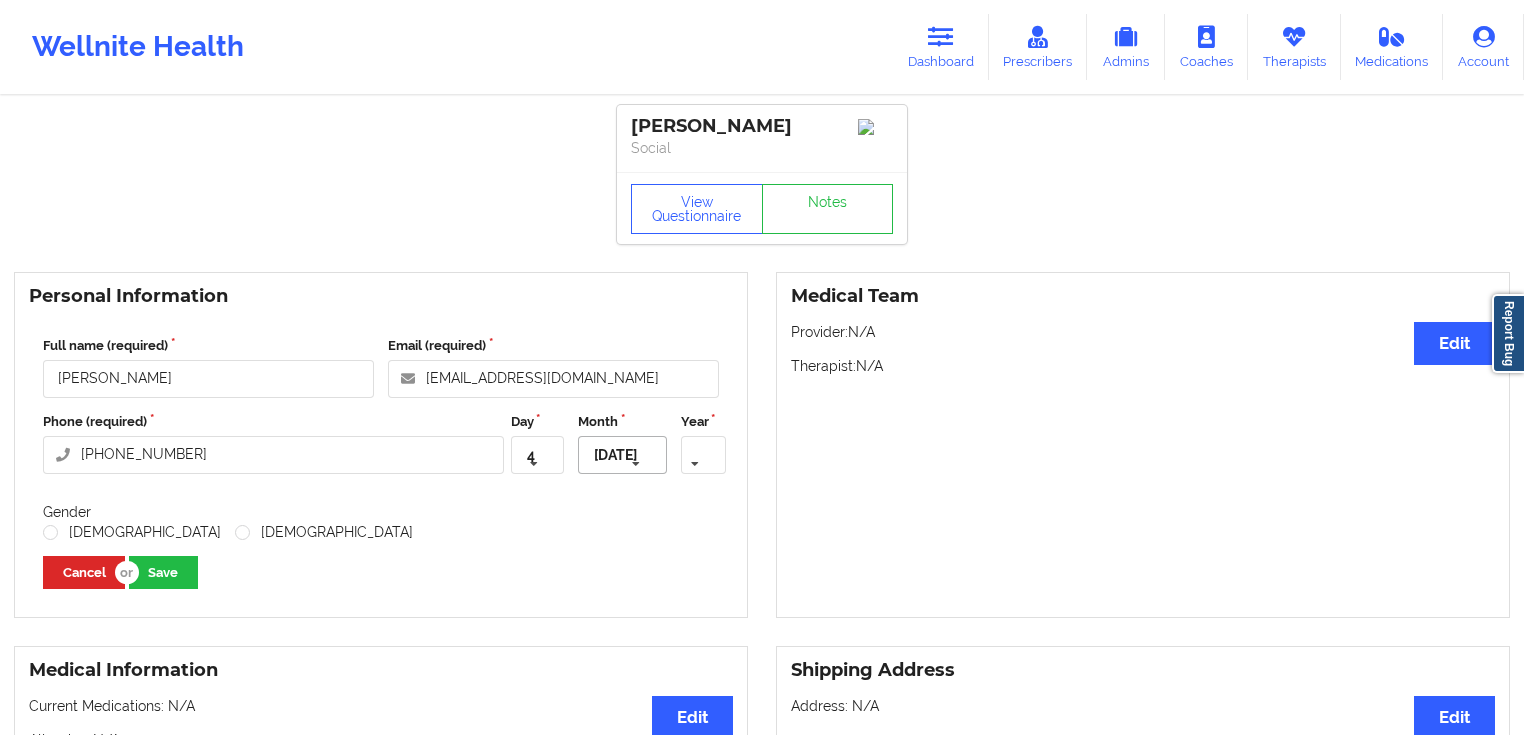 click at bounding box center [623, 455] 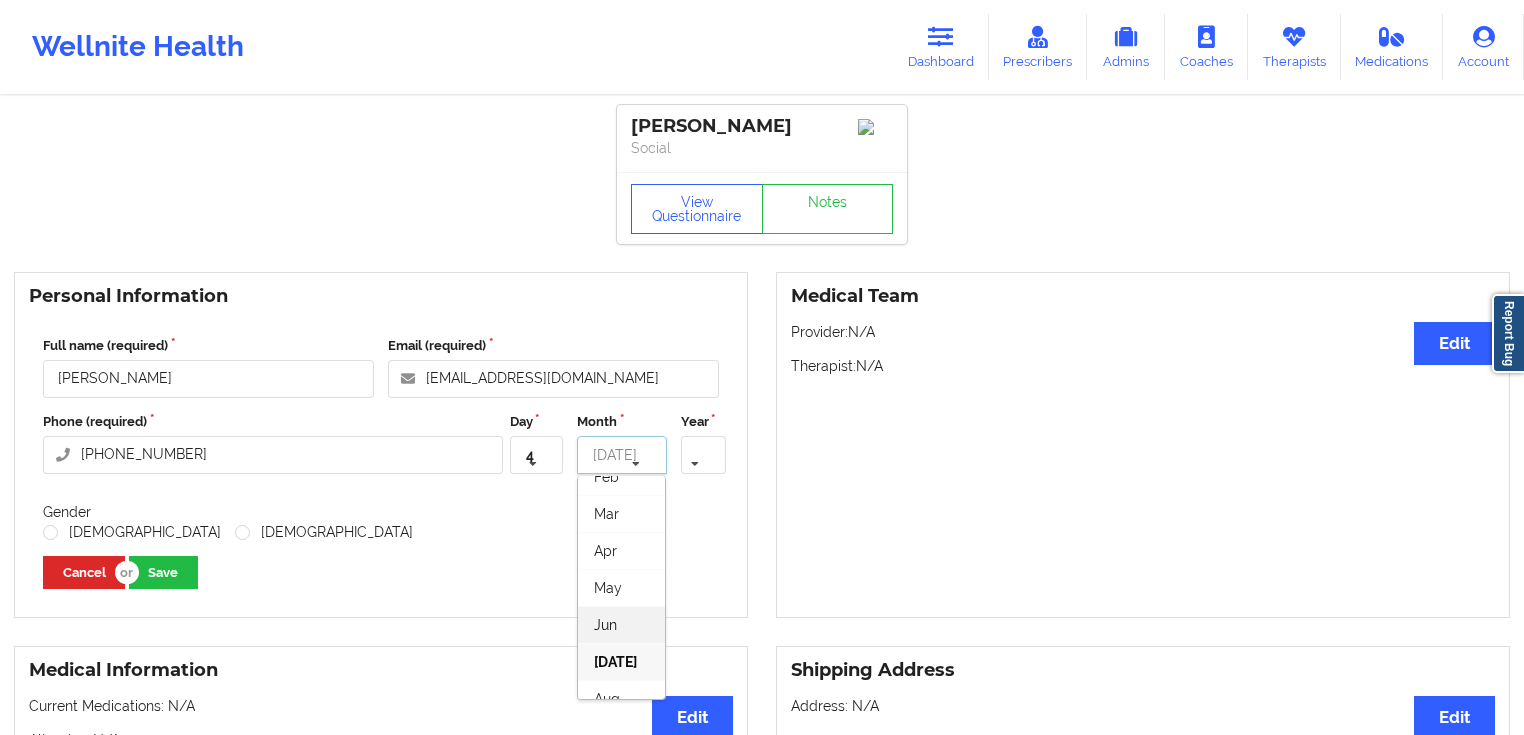 scroll, scrollTop: 217, scrollLeft: 0, axis: vertical 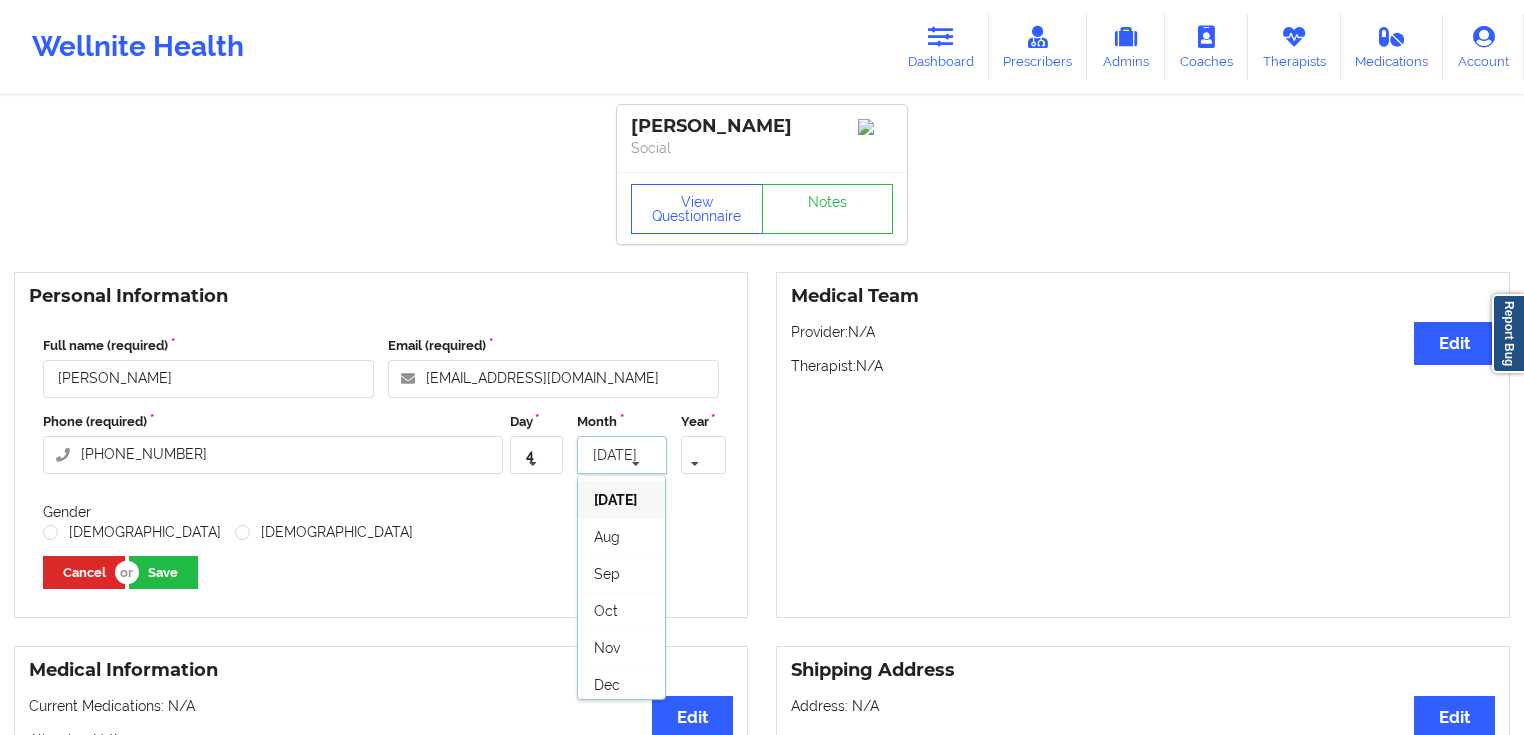 click on "Oct" at bounding box center [606, 611] 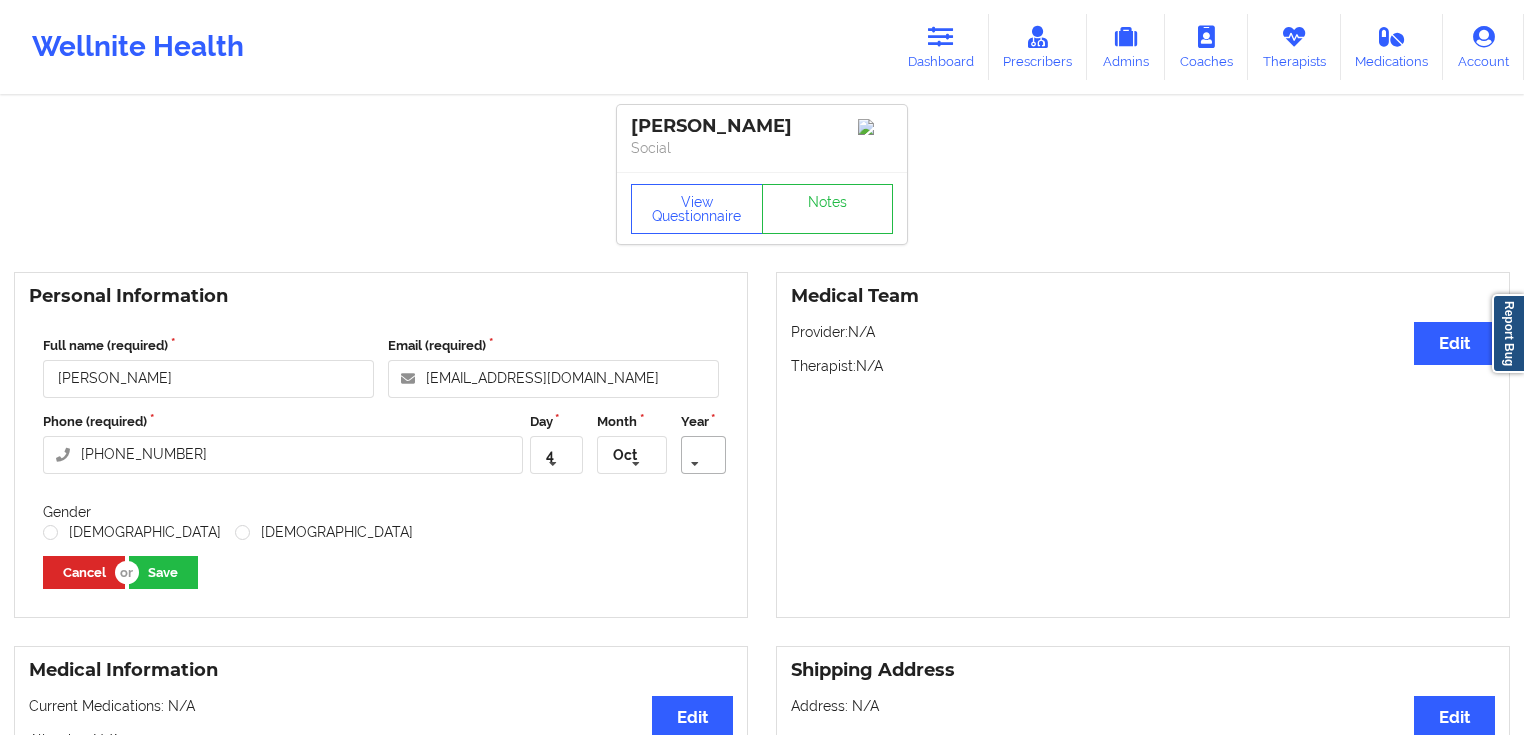 click at bounding box center [695, 464] 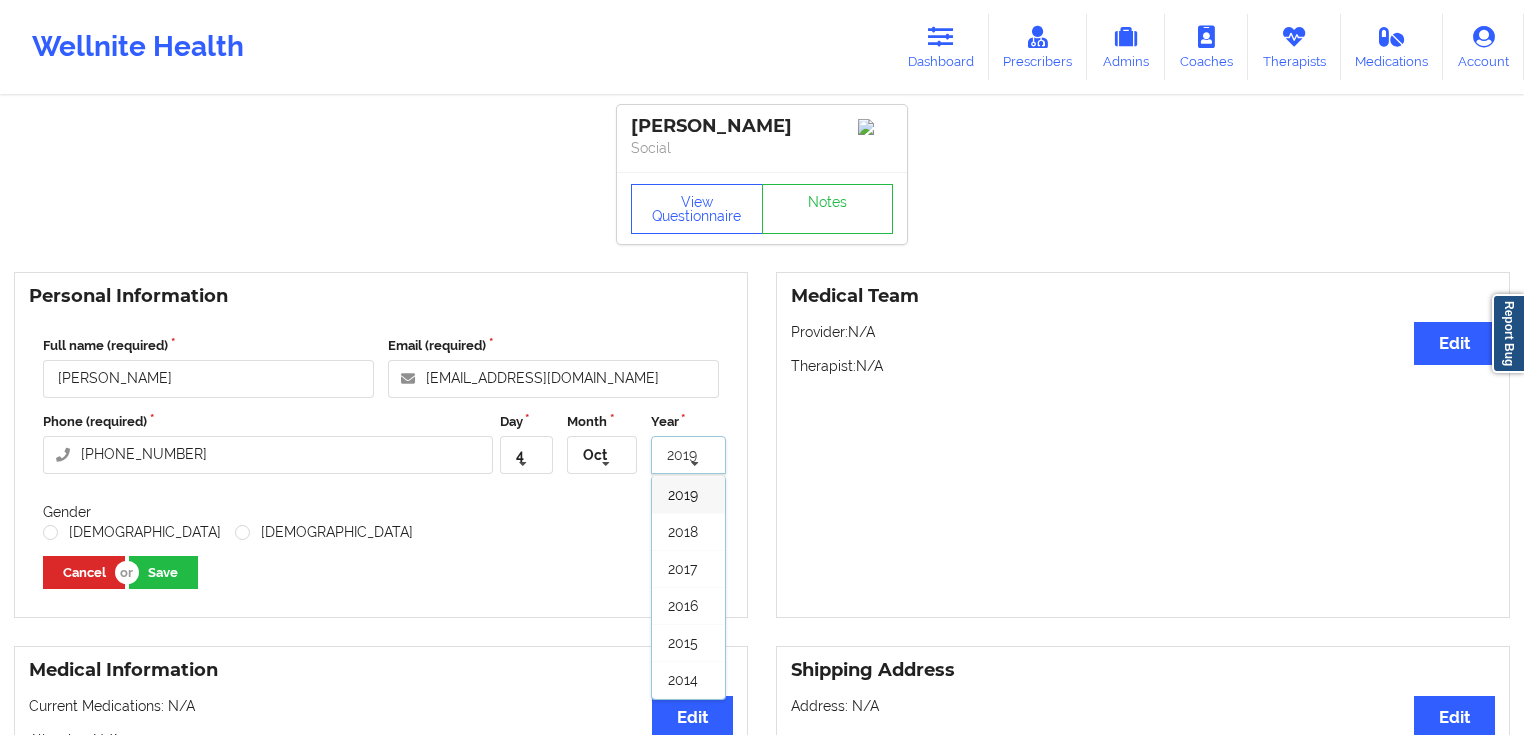 click at bounding box center (695, 464) 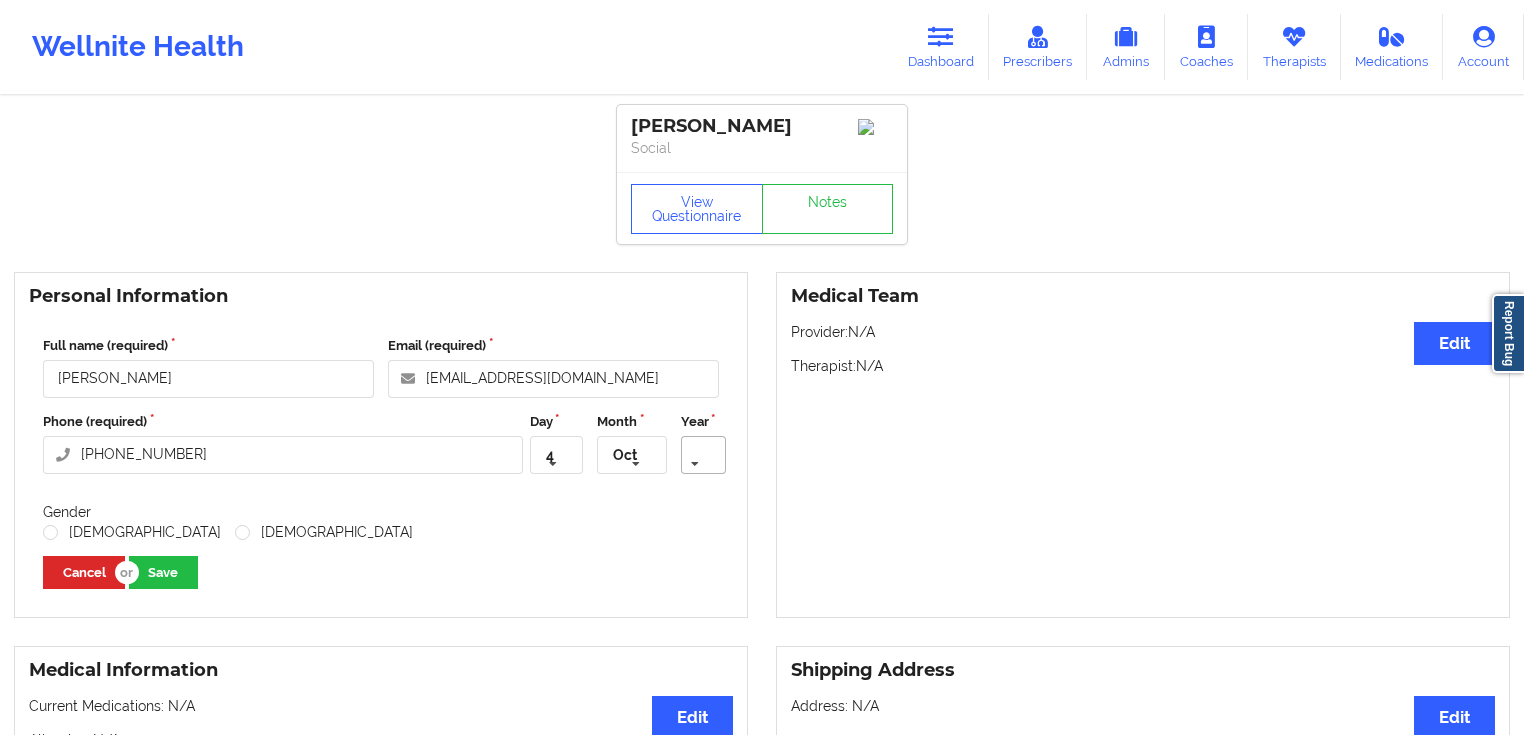 click at bounding box center (695, 464) 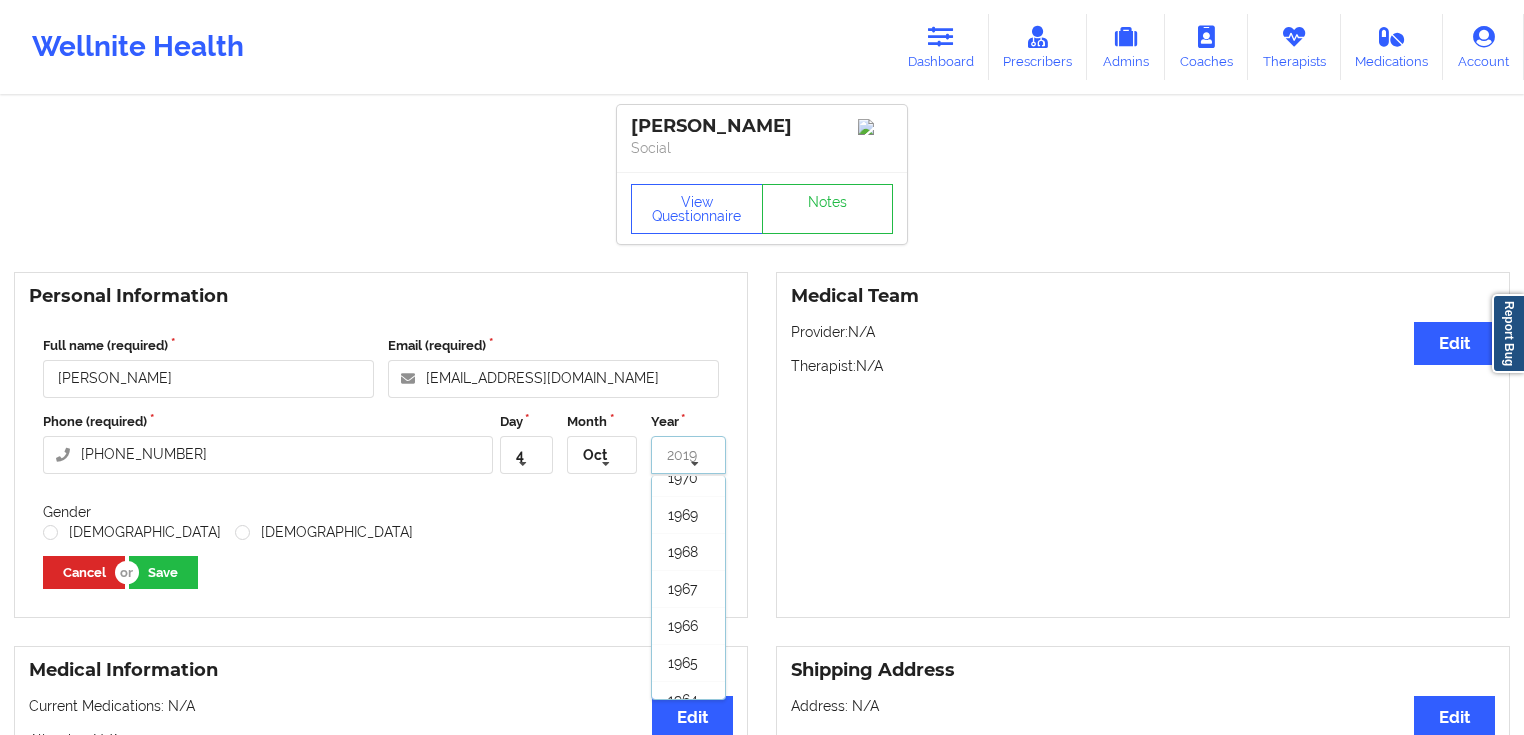 scroll, scrollTop: 1840, scrollLeft: 0, axis: vertical 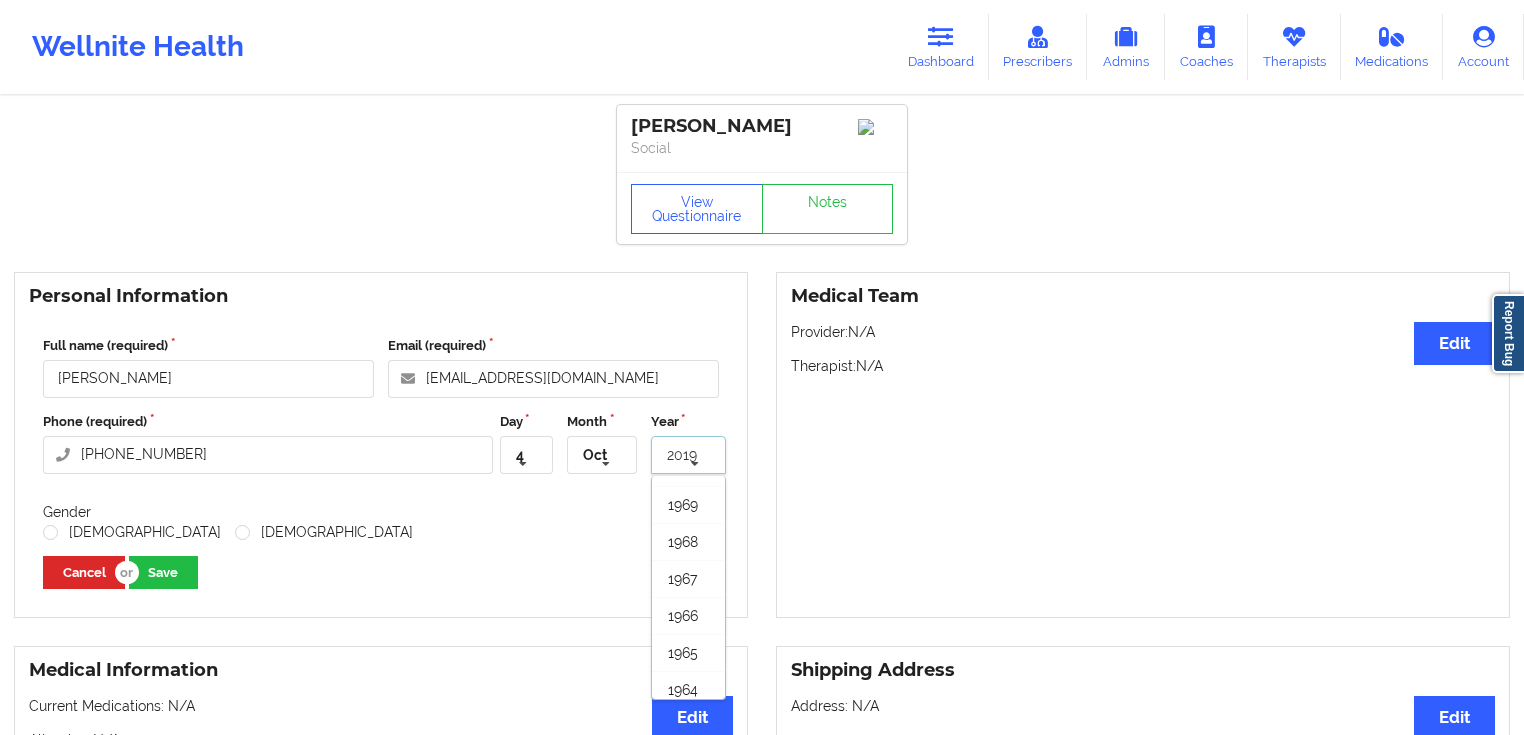 click on "1966" at bounding box center (683, 616) 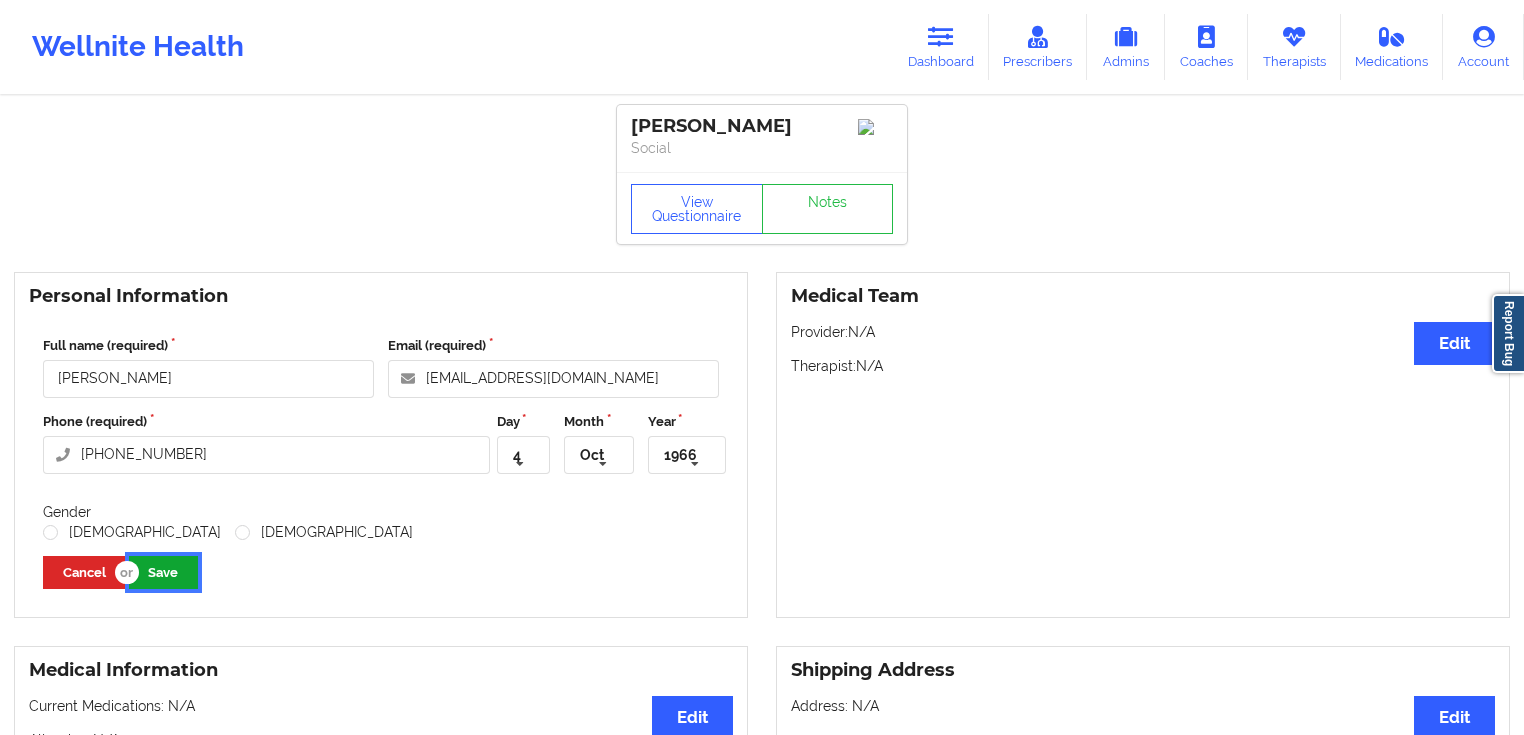 click on "Save" at bounding box center [163, 572] 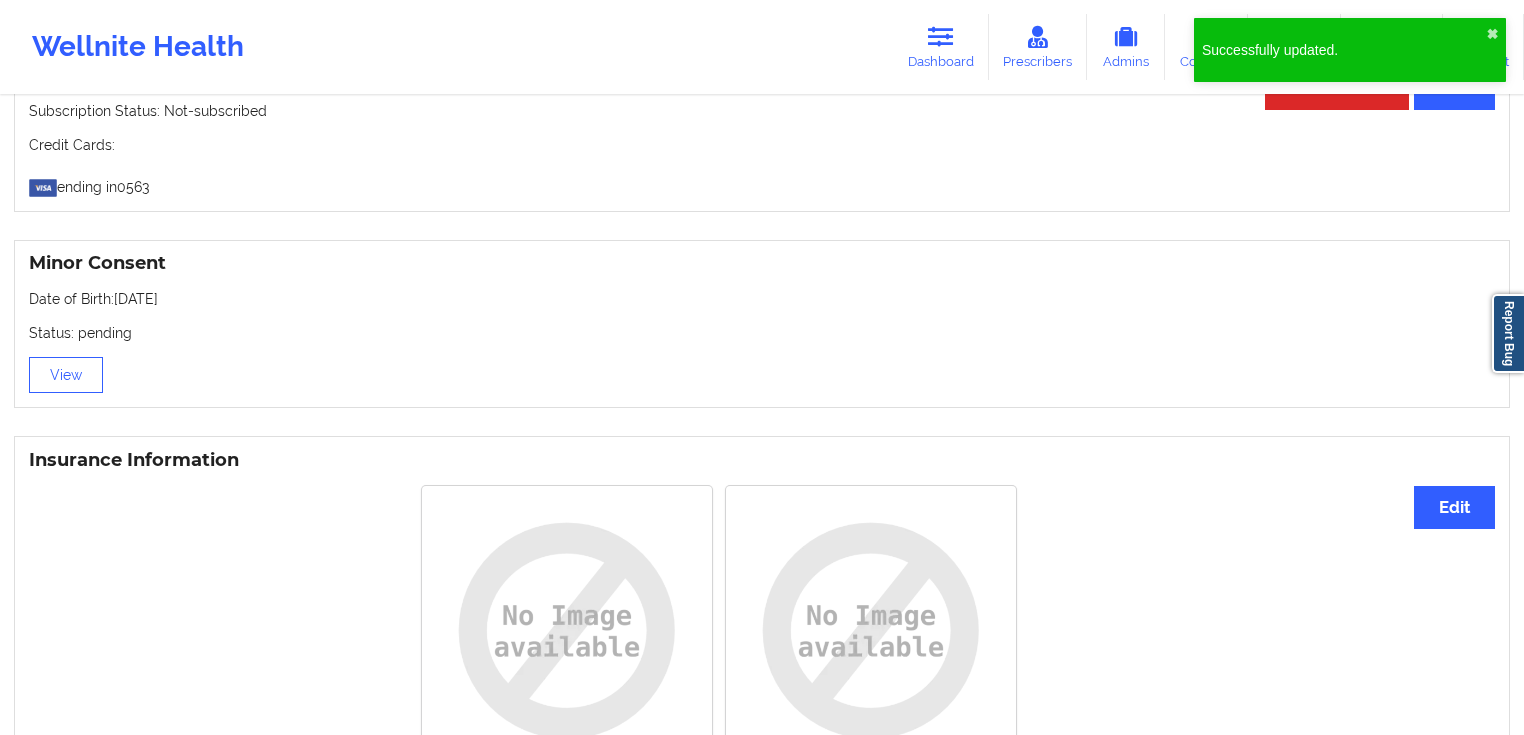 scroll, scrollTop: 1280, scrollLeft: 0, axis: vertical 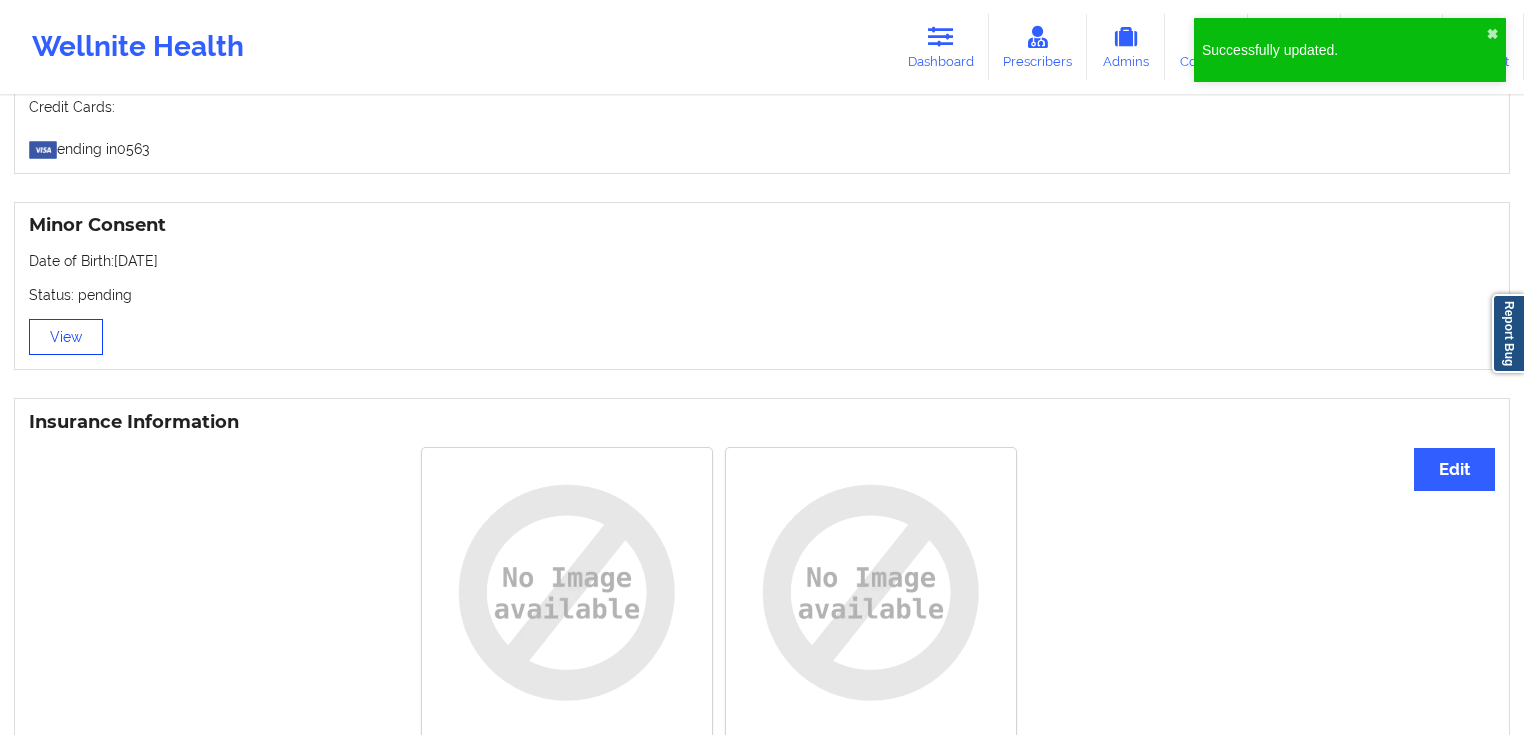 click on "View" at bounding box center (66, 337) 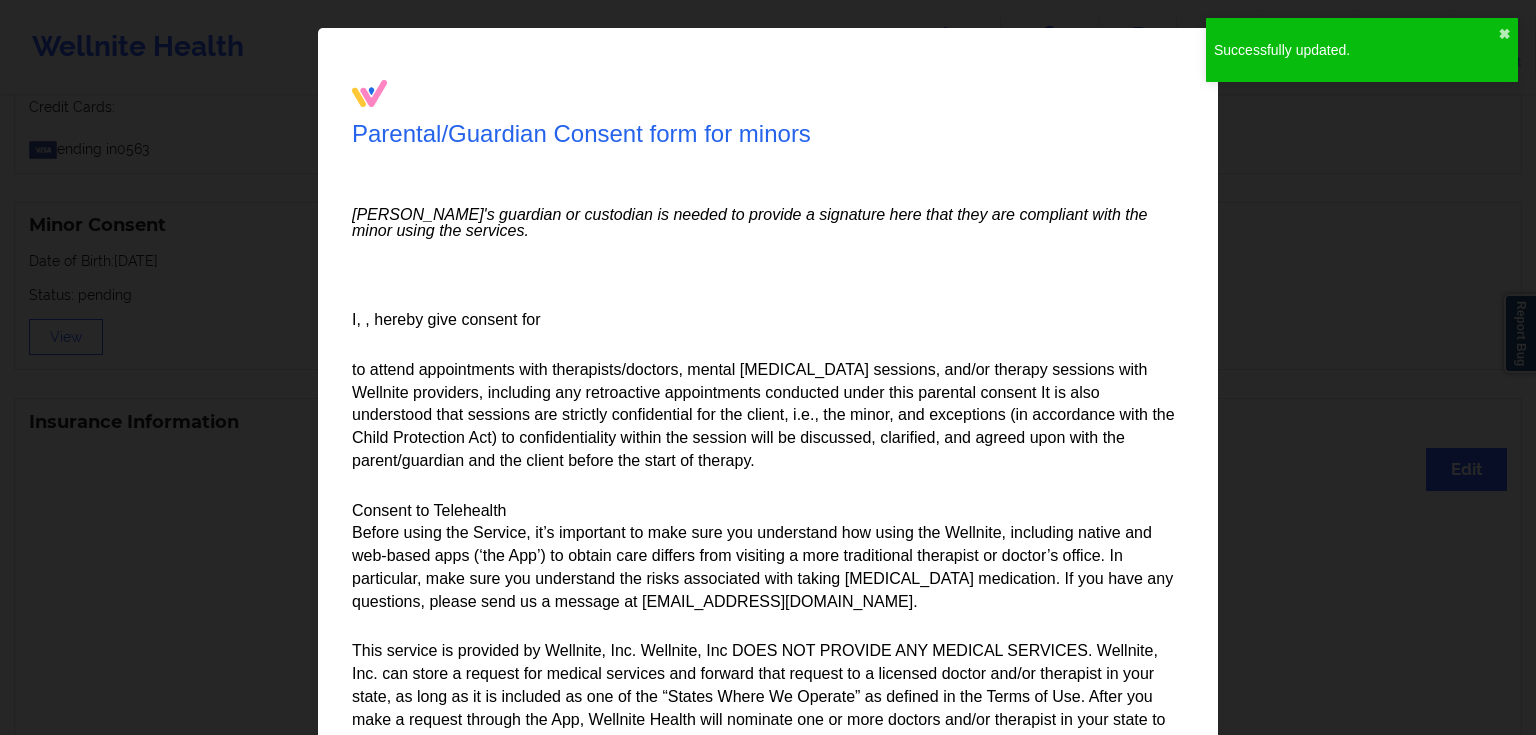 click on "Parental/Guardian Consent form for minors Minor's guardian or custodian is needed to provide a signature here that they are compliant with the minor using the services. I,     , hereby give consent for       to attend appointments with therapists/doctors, mental [MEDICAL_DATA] sessions, and/or therapy sessions with Wellnite providers, including any retroactive appointments conducted under this parental consent It is also understood that sessions are strictly confidential for the client, i.e., the minor, and exceptions (in accordance with the Child Protection Act) to confidentiality within the session will be discussed, clarified, and agreed upon with the parent/guardian and the client before the start of therapy. Consent to Telehealth  Not For Emergencies   I understand that I should never use the App or Website in an emergency. I understand that in an emergency, I should dial 911 or go to an emergency department. Telehealth   My condition may not be cured or improved, and in some cases, may get worse." at bounding box center (768, 367) 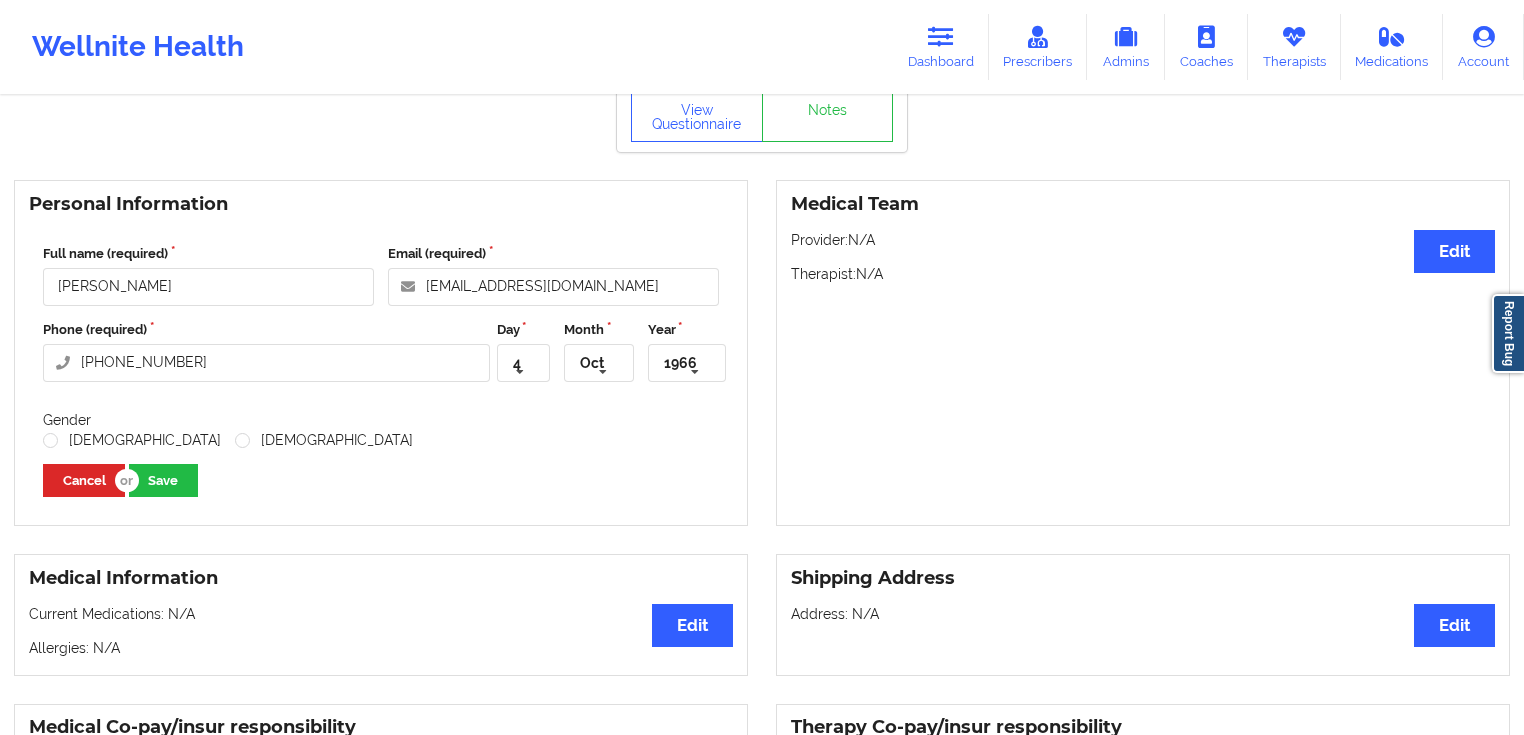 scroll, scrollTop: 80, scrollLeft: 0, axis: vertical 